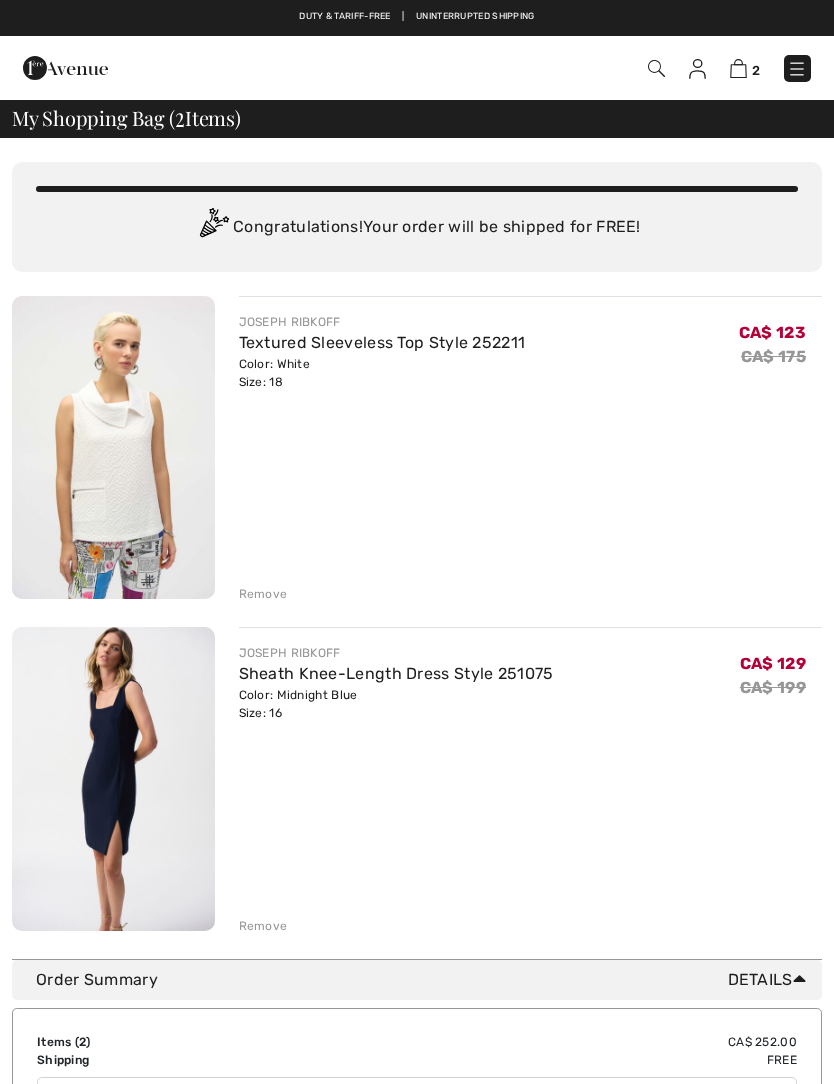 scroll, scrollTop: 0, scrollLeft: 0, axis: both 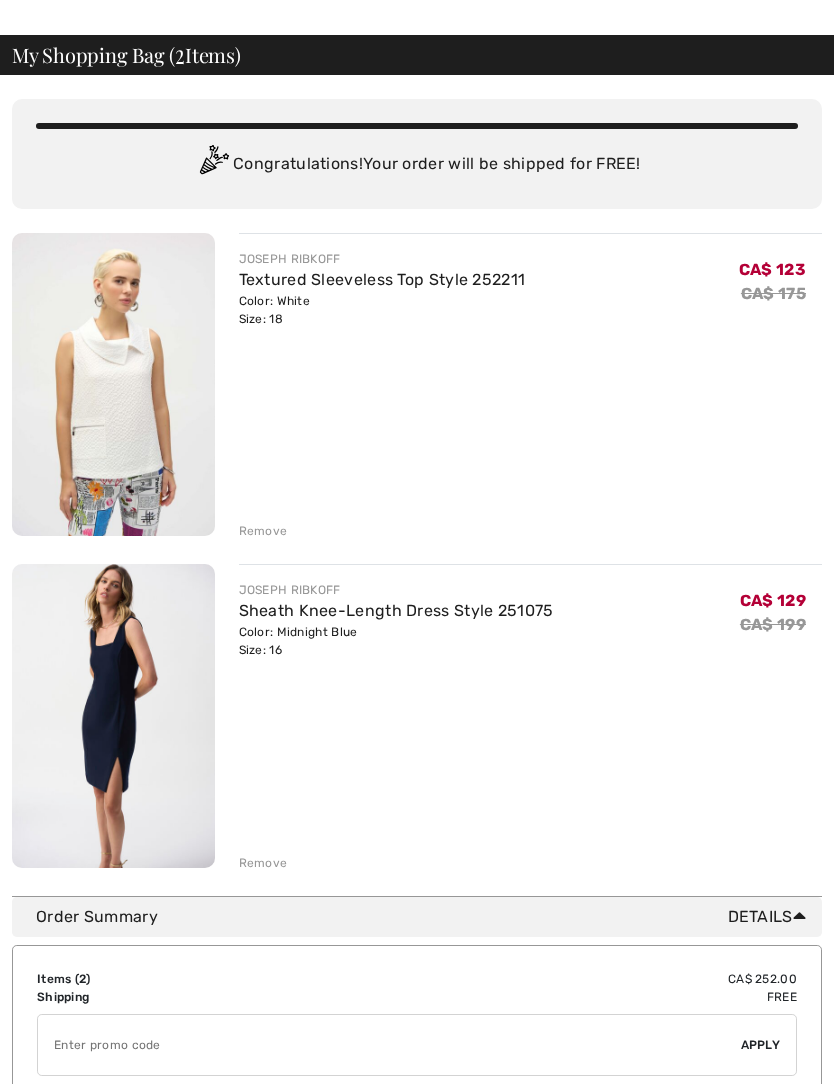 click on "Remove" at bounding box center [263, 531] 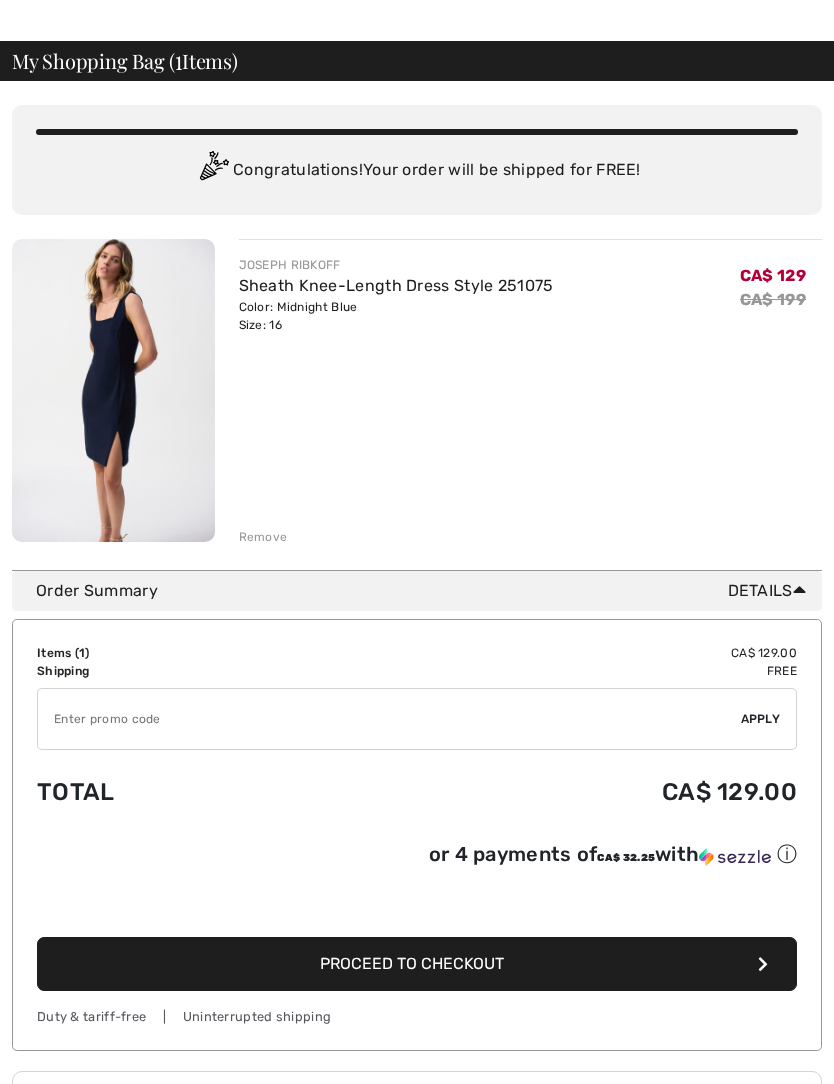 scroll, scrollTop: 0, scrollLeft: 0, axis: both 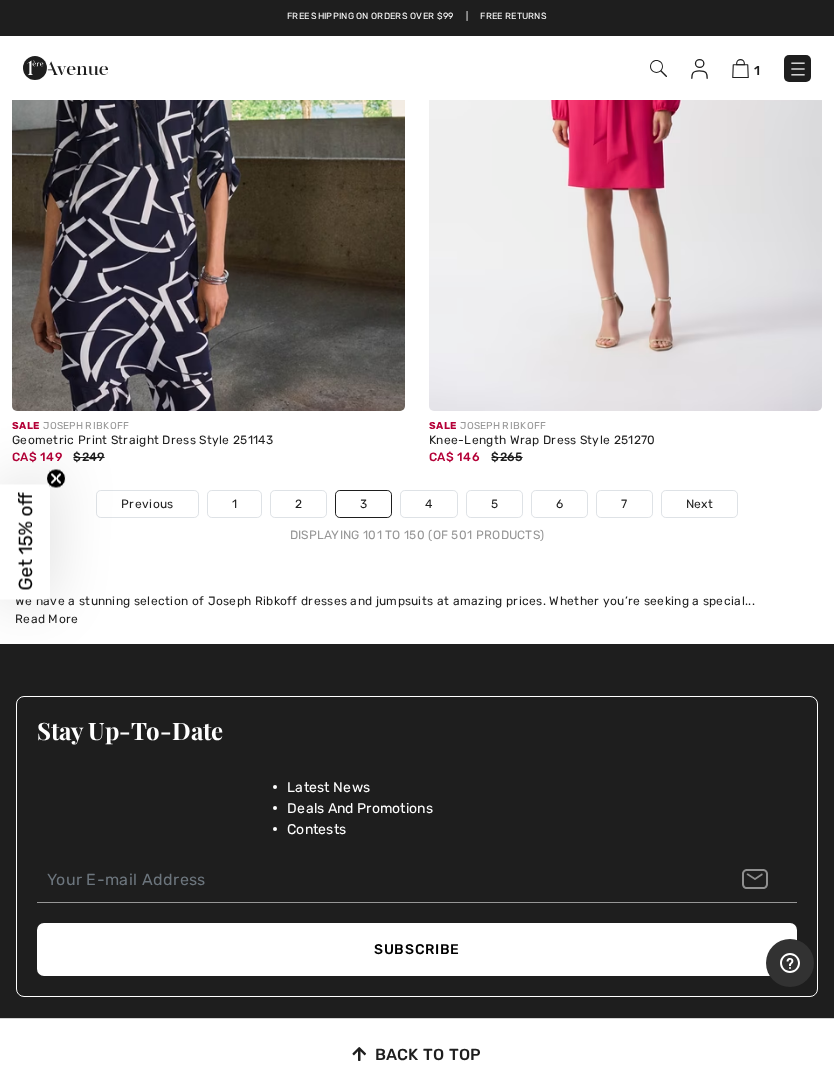 click on "4" at bounding box center (428, 504) 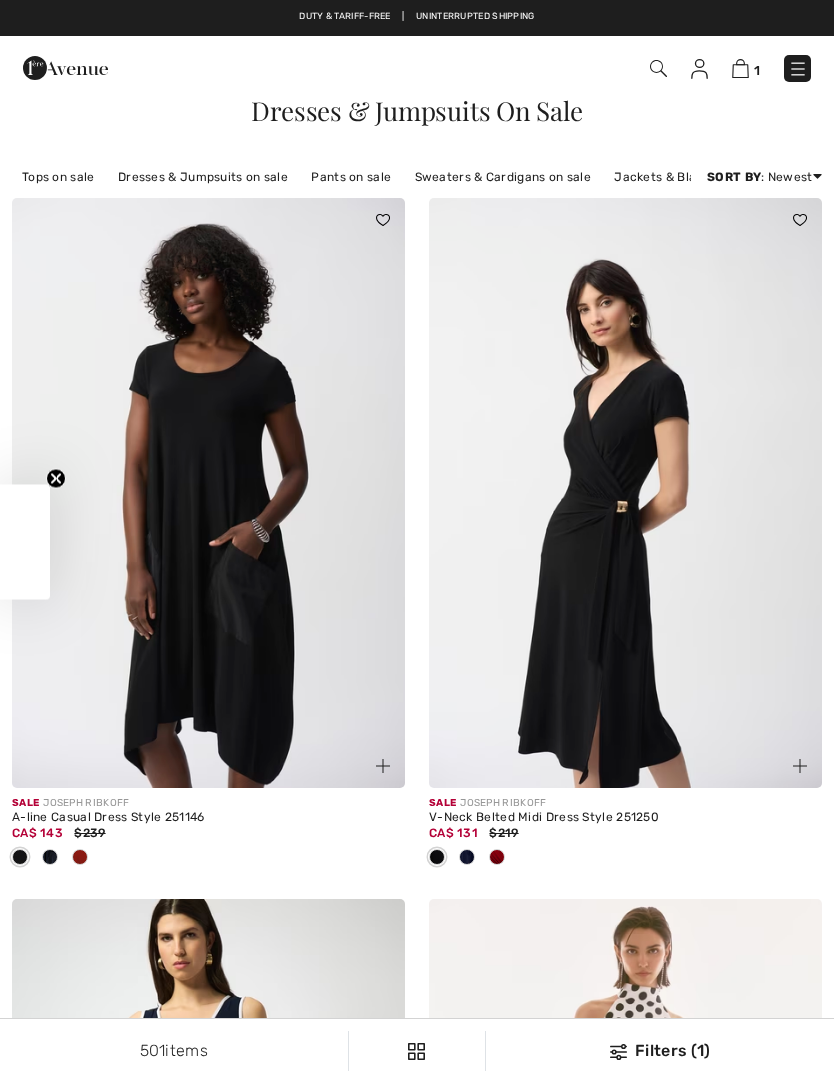 scroll, scrollTop: 0, scrollLeft: 0, axis: both 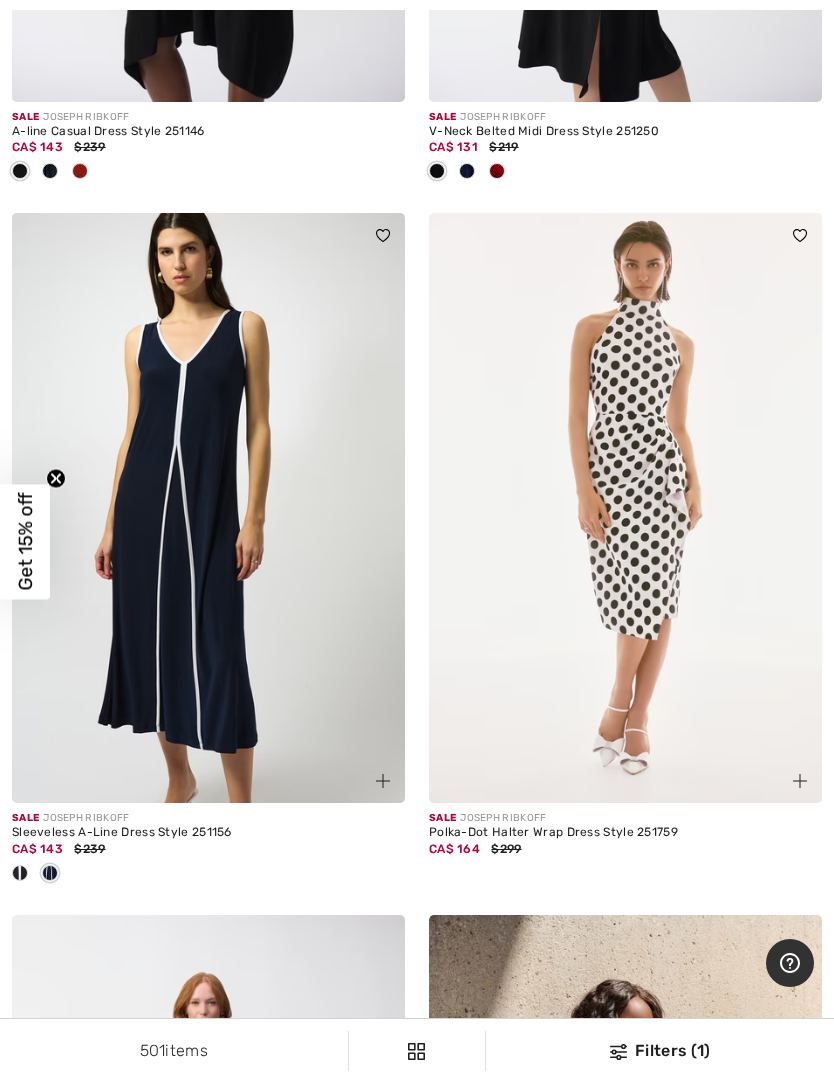 click at bounding box center (208, 508) 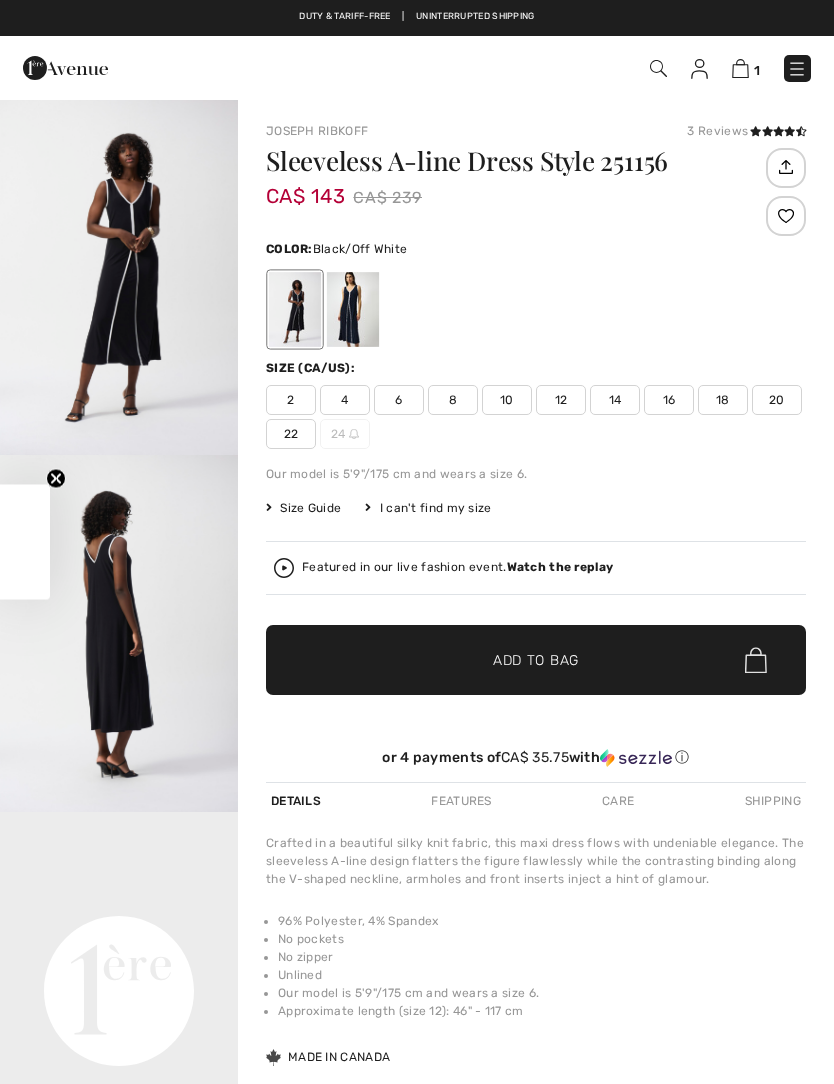 scroll, scrollTop: 0, scrollLeft: 0, axis: both 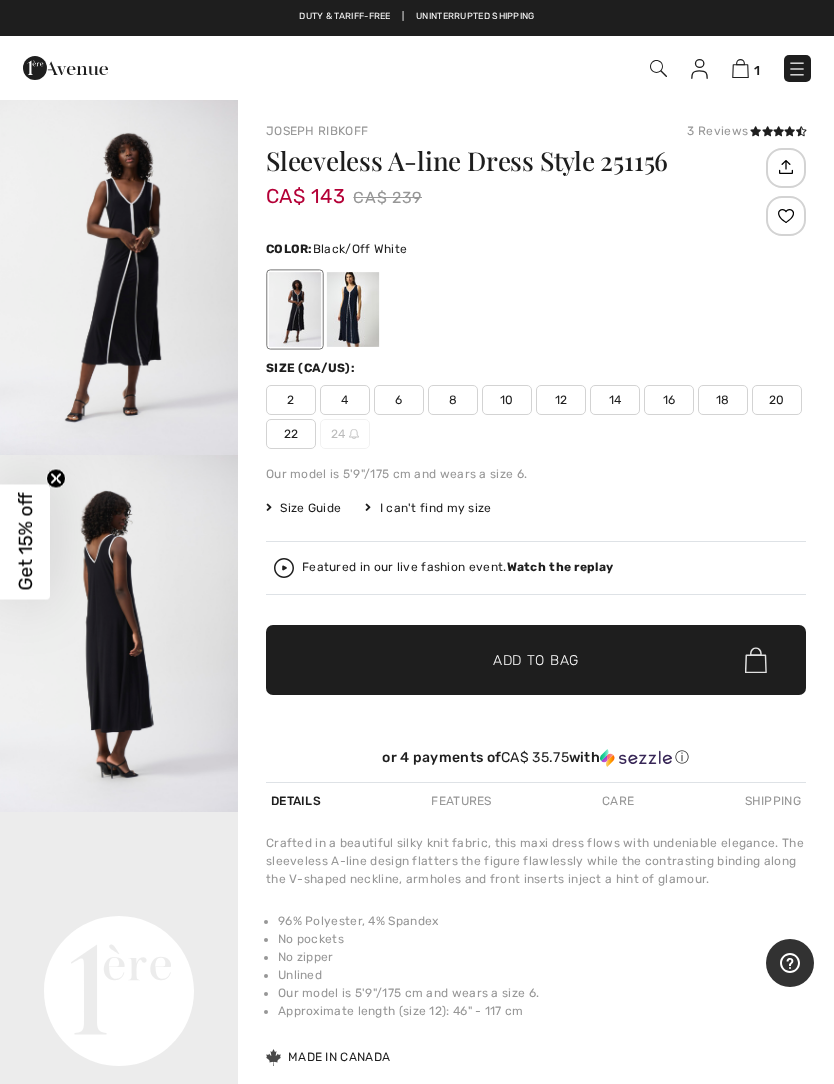 click at bounding box center (353, 309) 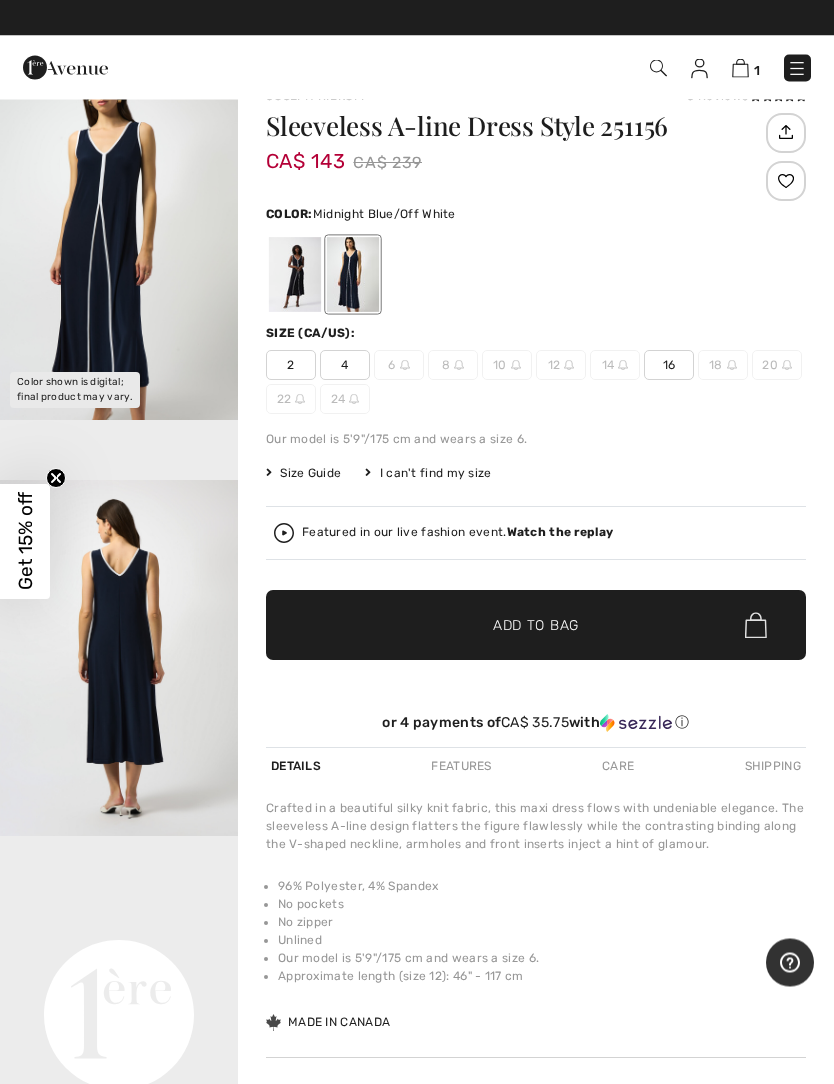 scroll, scrollTop: 0, scrollLeft: 0, axis: both 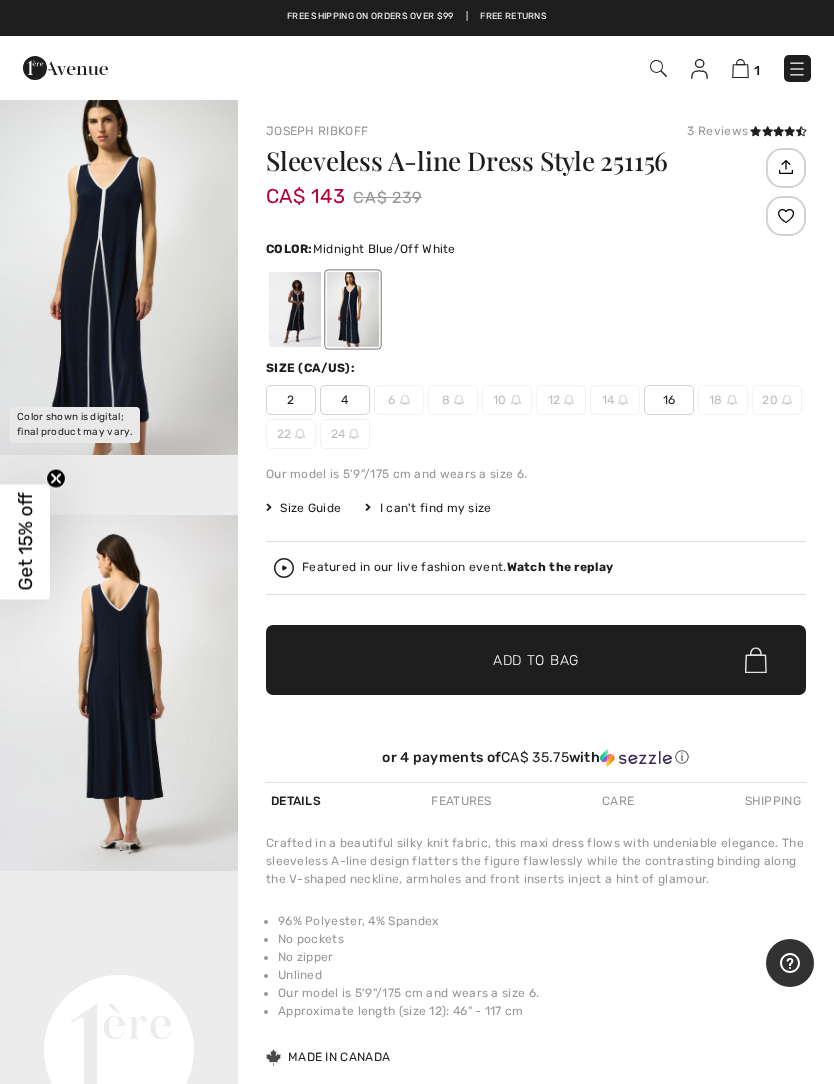 click at bounding box center (119, 276) 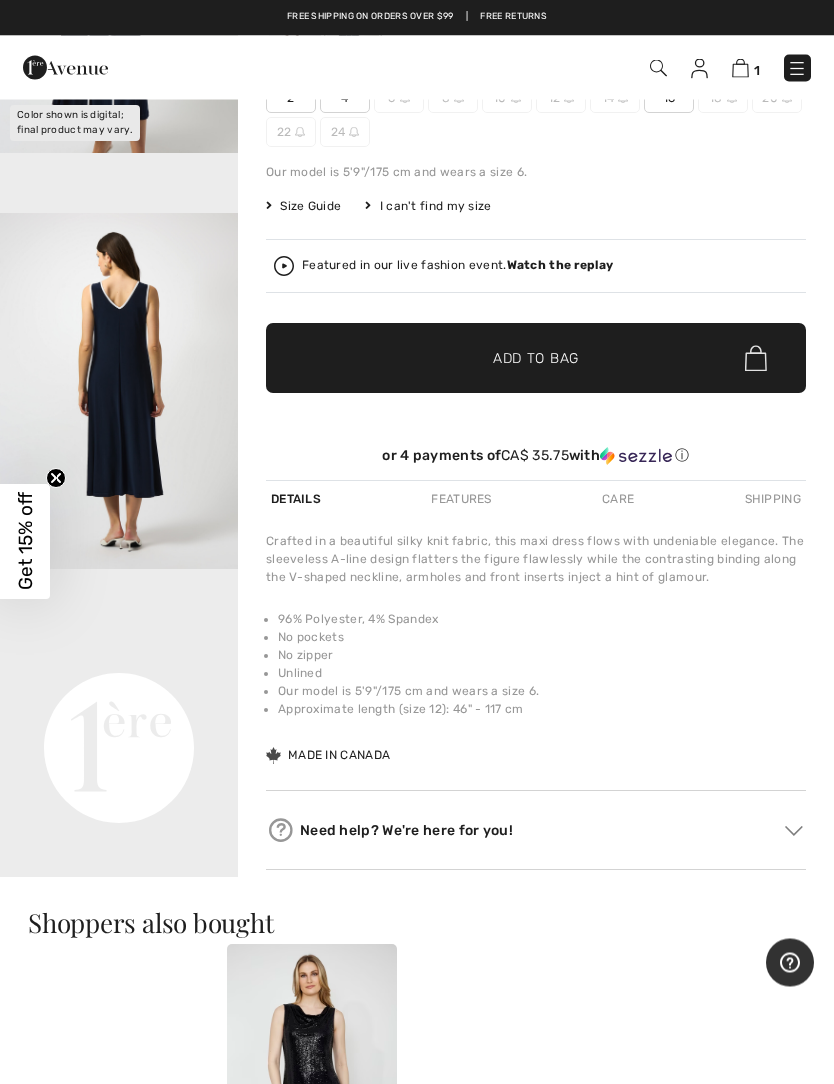 scroll, scrollTop: 302, scrollLeft: 0, axis: vertical 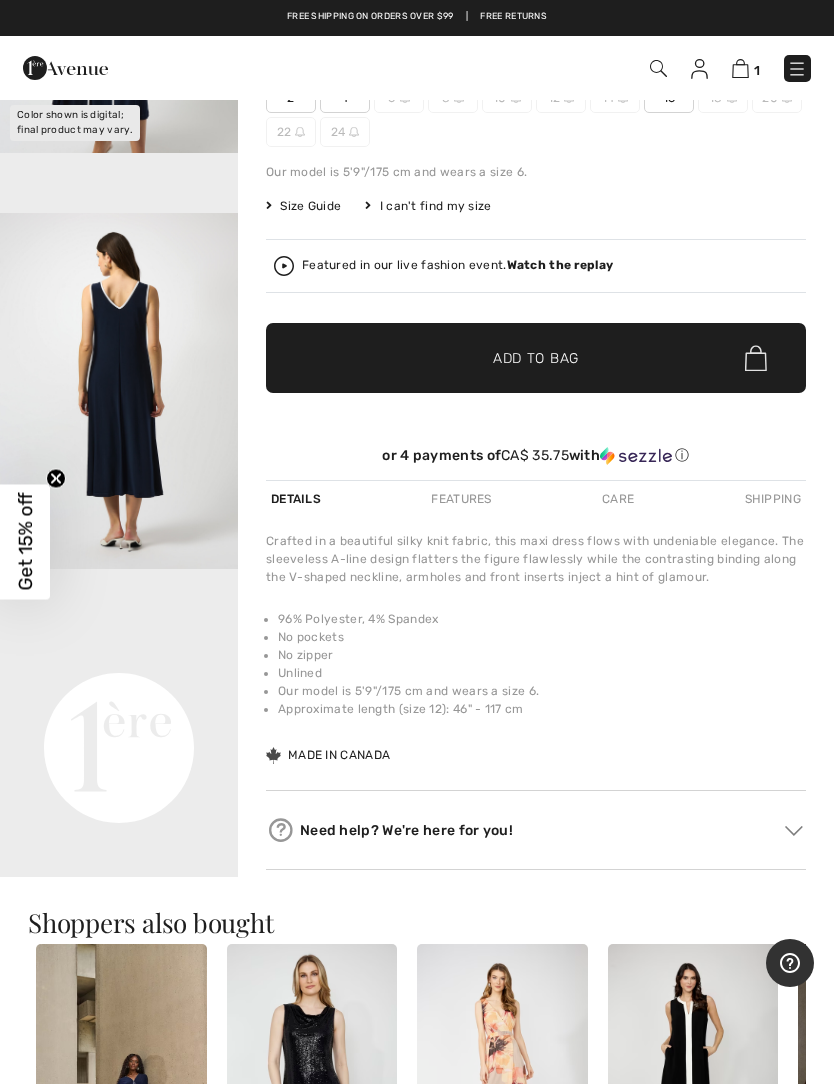 click on "Your browser does not support the video tag." at bounding box center [119, 629] 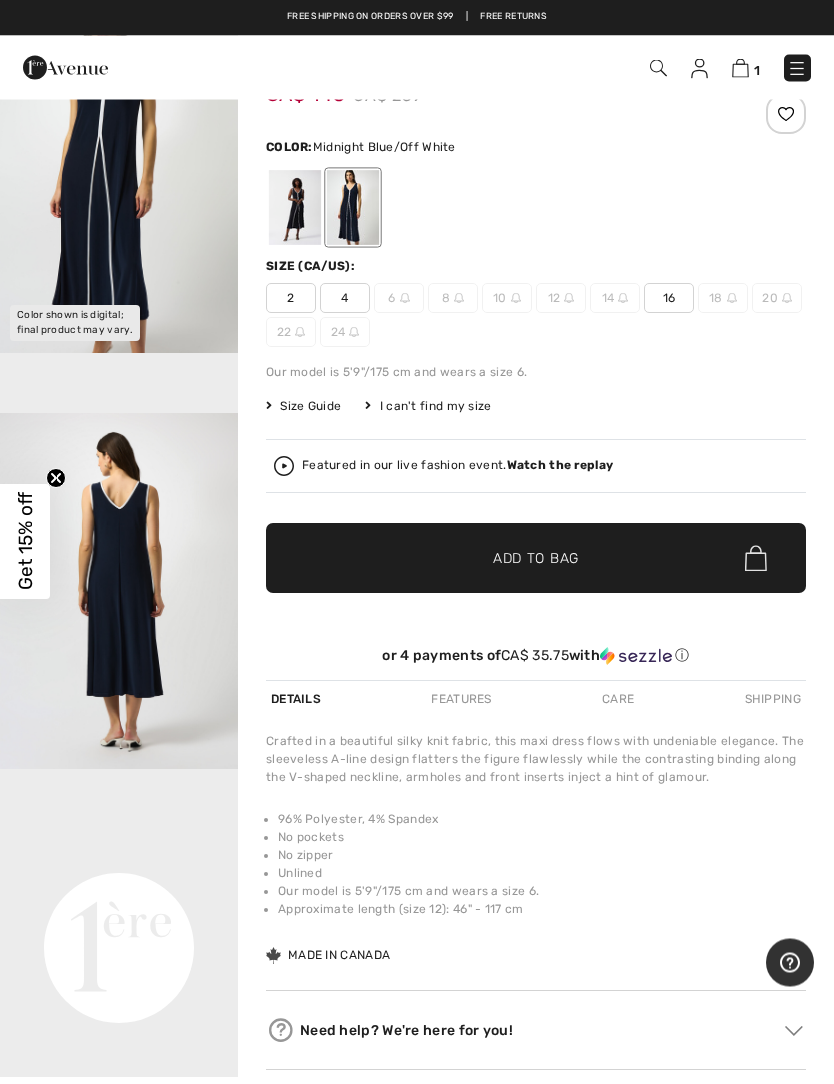 scroll, scrollTop: 0, scrollLeft: 0, axis: both 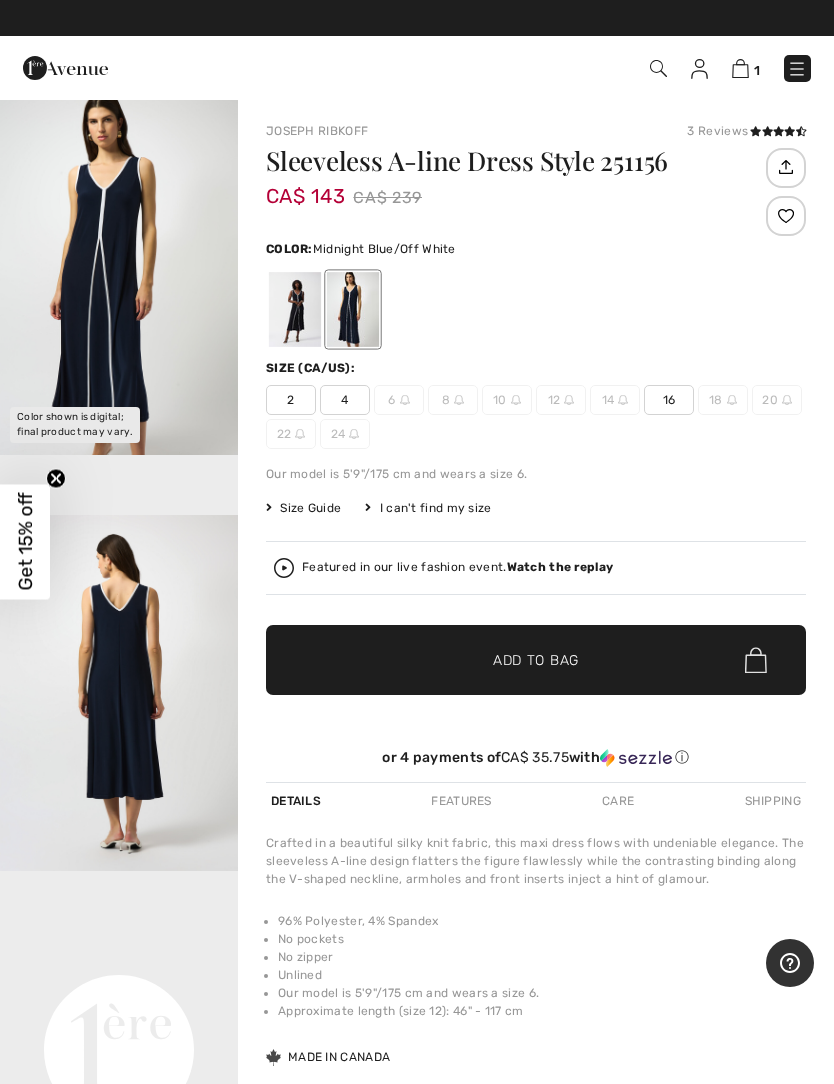 click at bounding box center (295, 309) 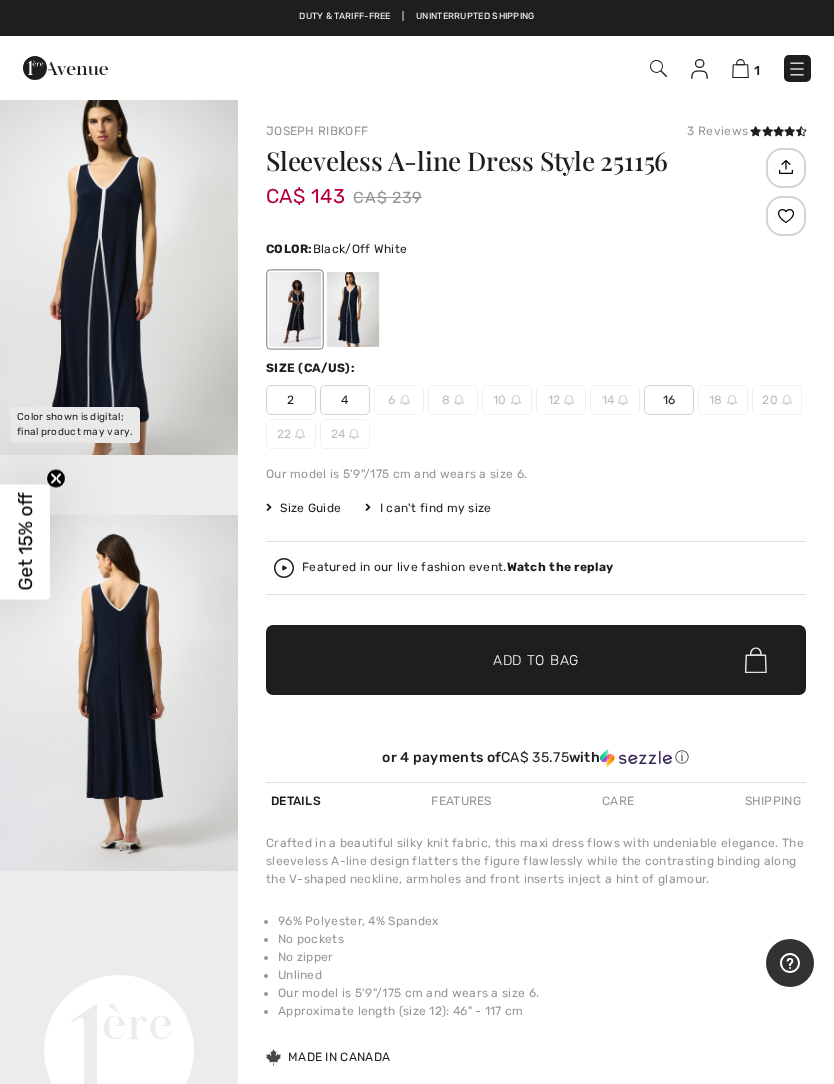 click at bounding box center [295, 309] 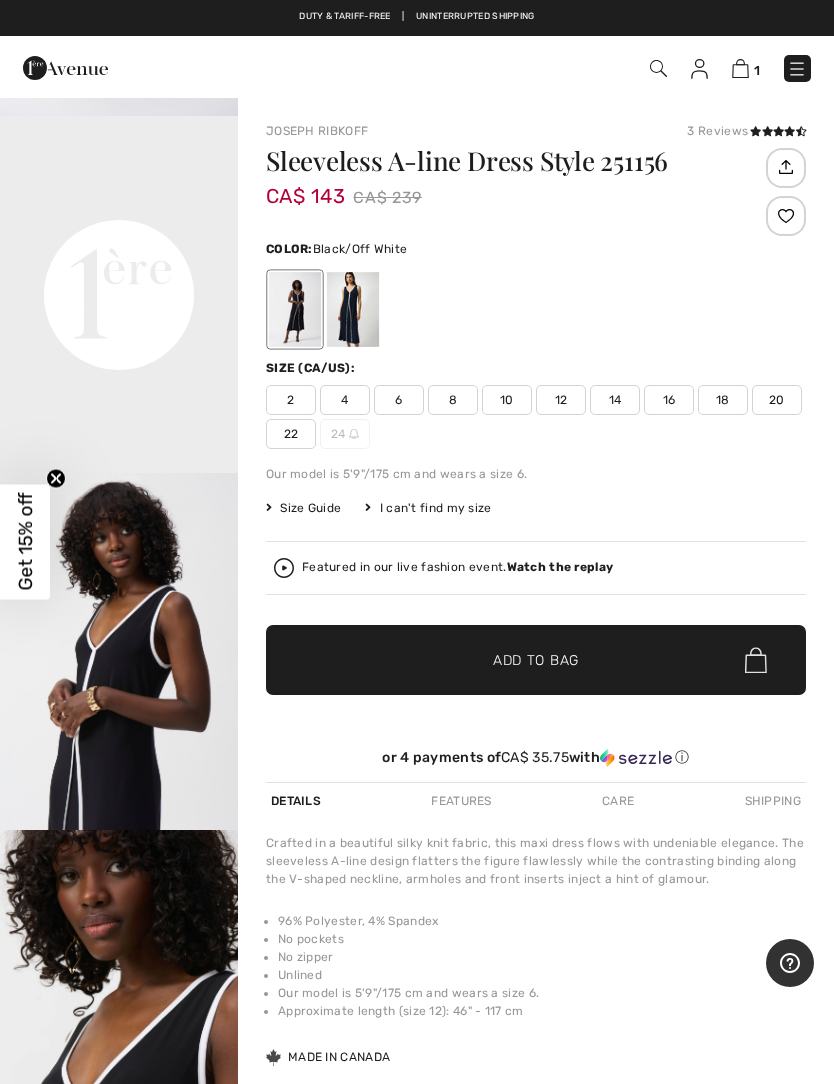 scroll, scrollTop: 0, scrollLeft: 0, axis: both 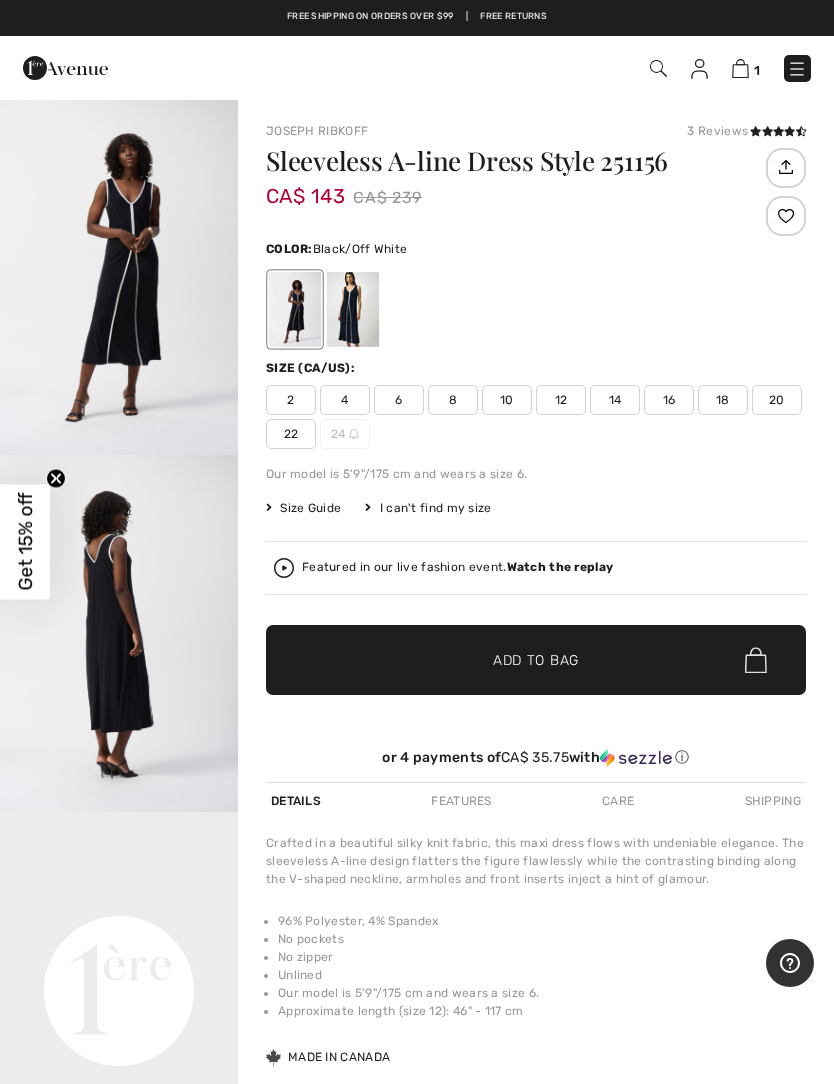 click at bounding box center [353, 309] 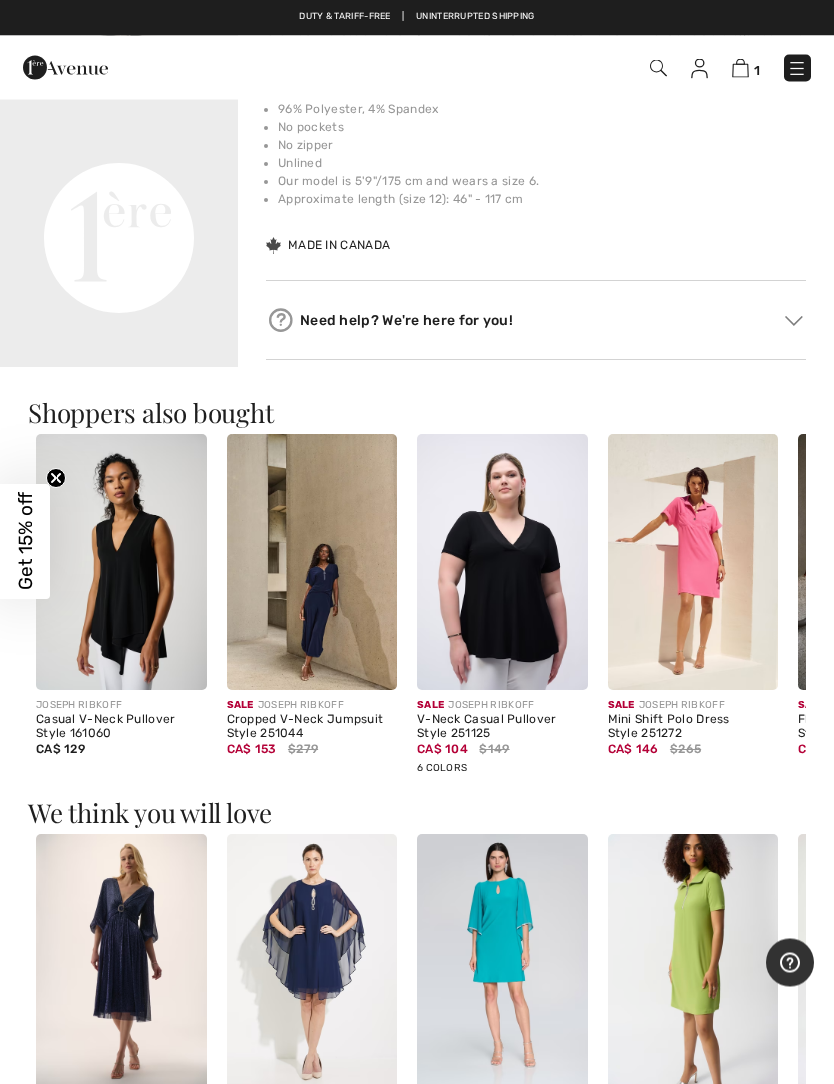 scroll, scrollTop: 808, scrollLeft: 0, axis: vertical 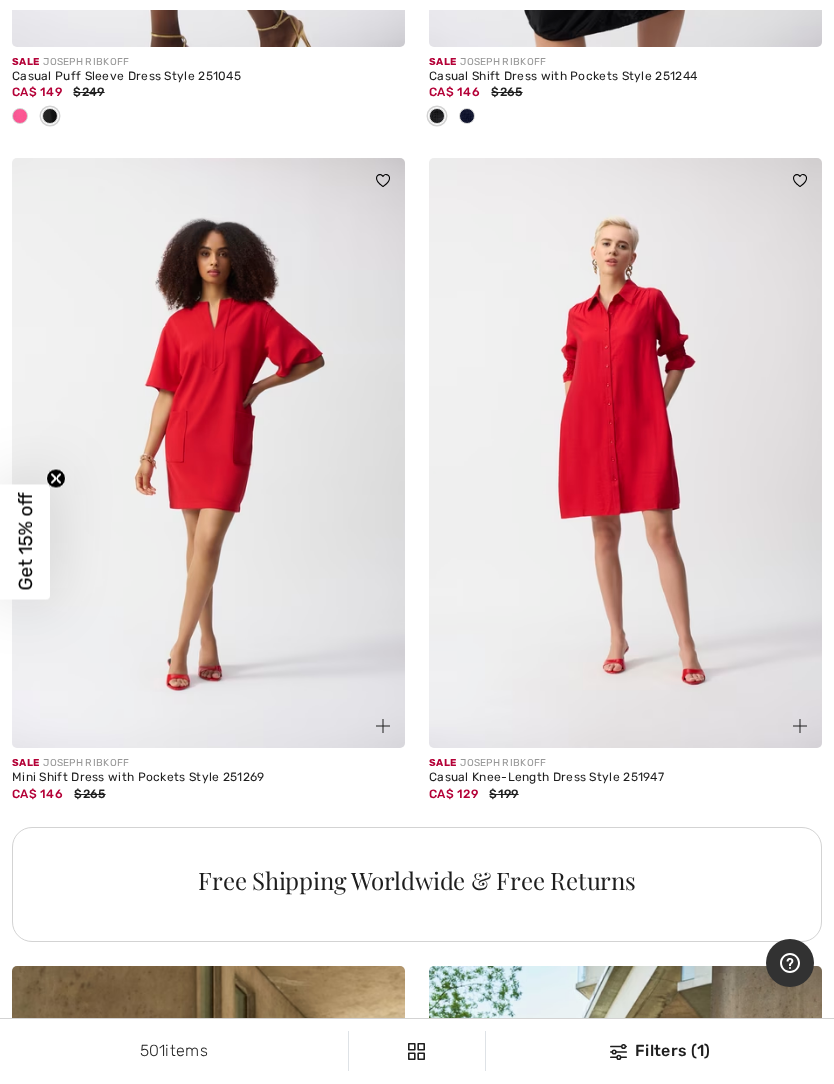 click at bounding box center [625, 453] 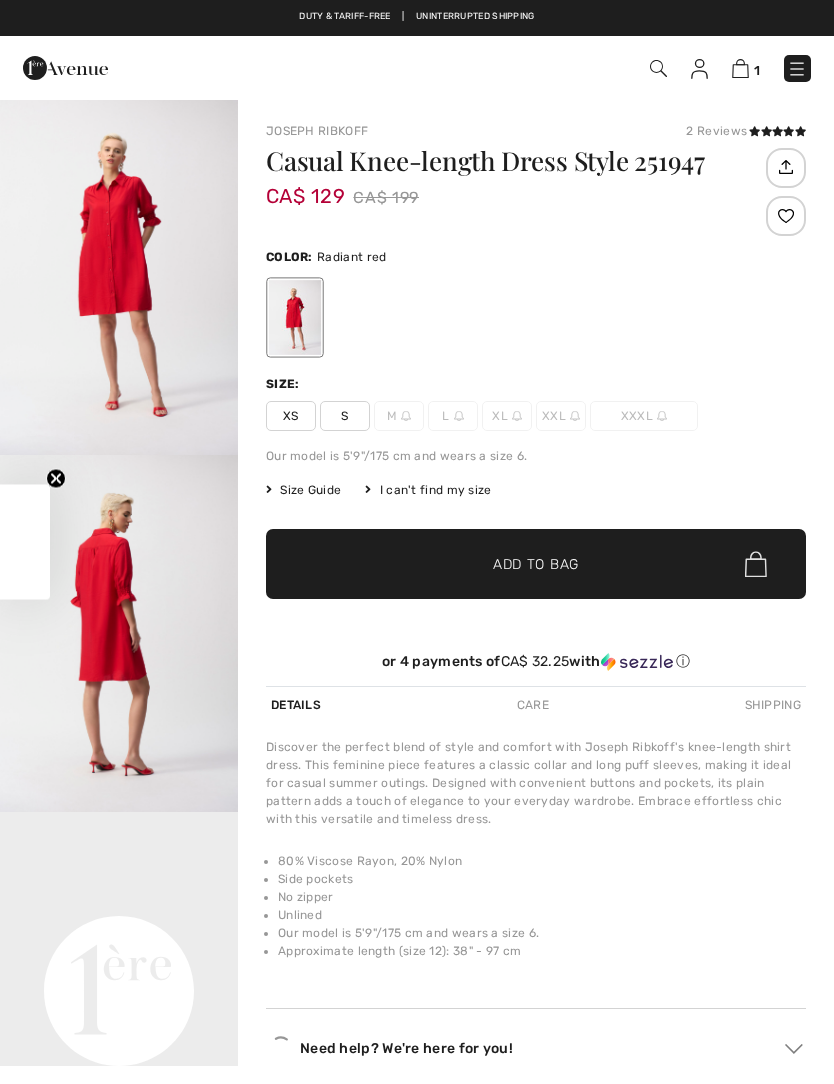 scroll, scrollTop: 0, scrollLeft: 0, axis: both 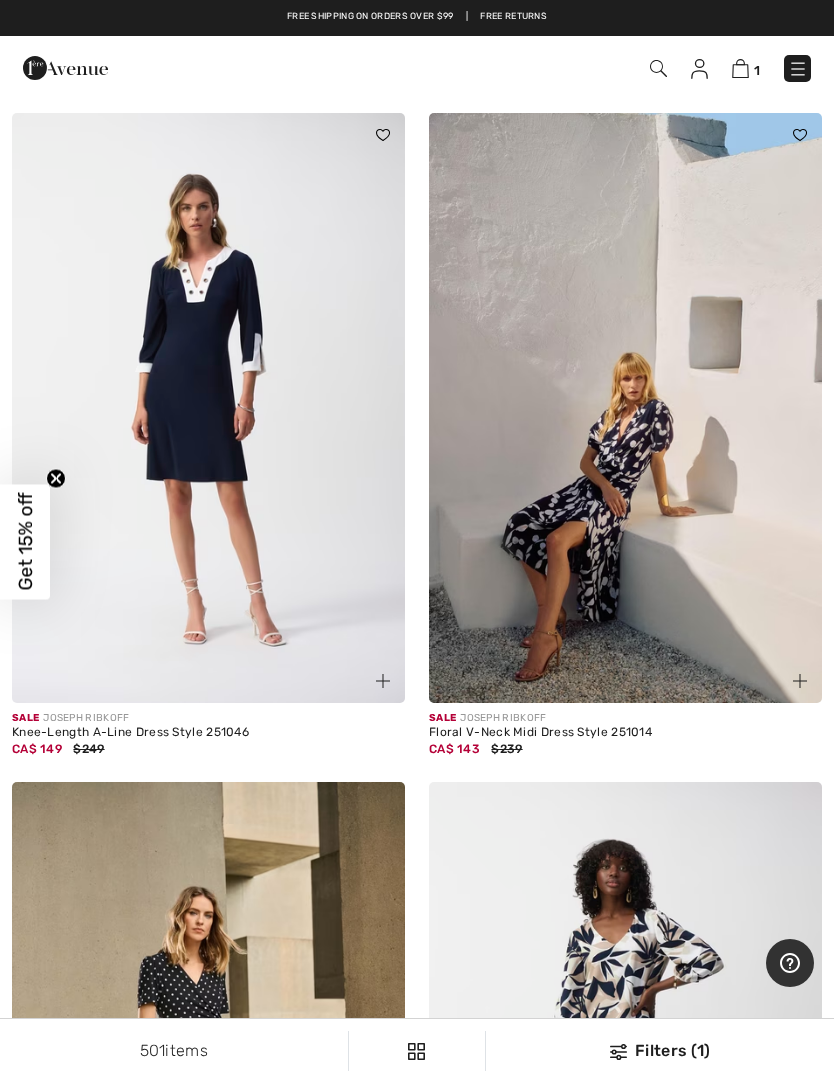 click at bounding box center (208, 408) 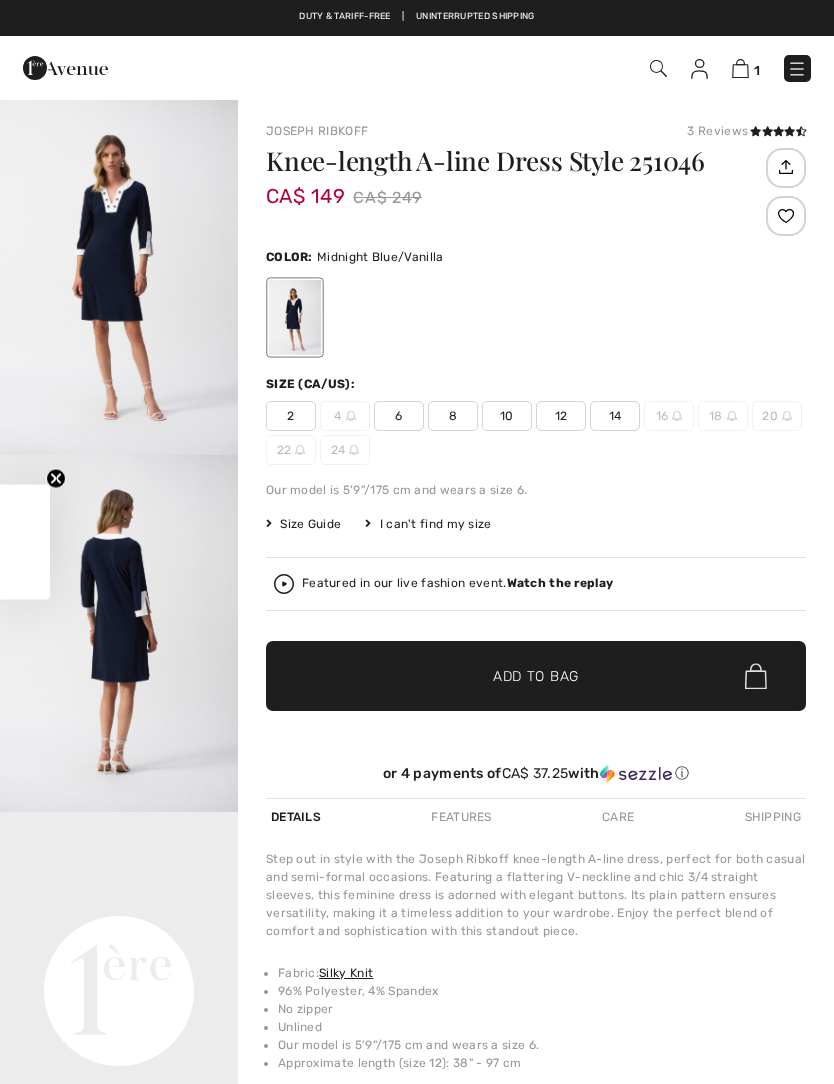 scroll, scrollTop: 0, scrollLeft: 0, axis: both 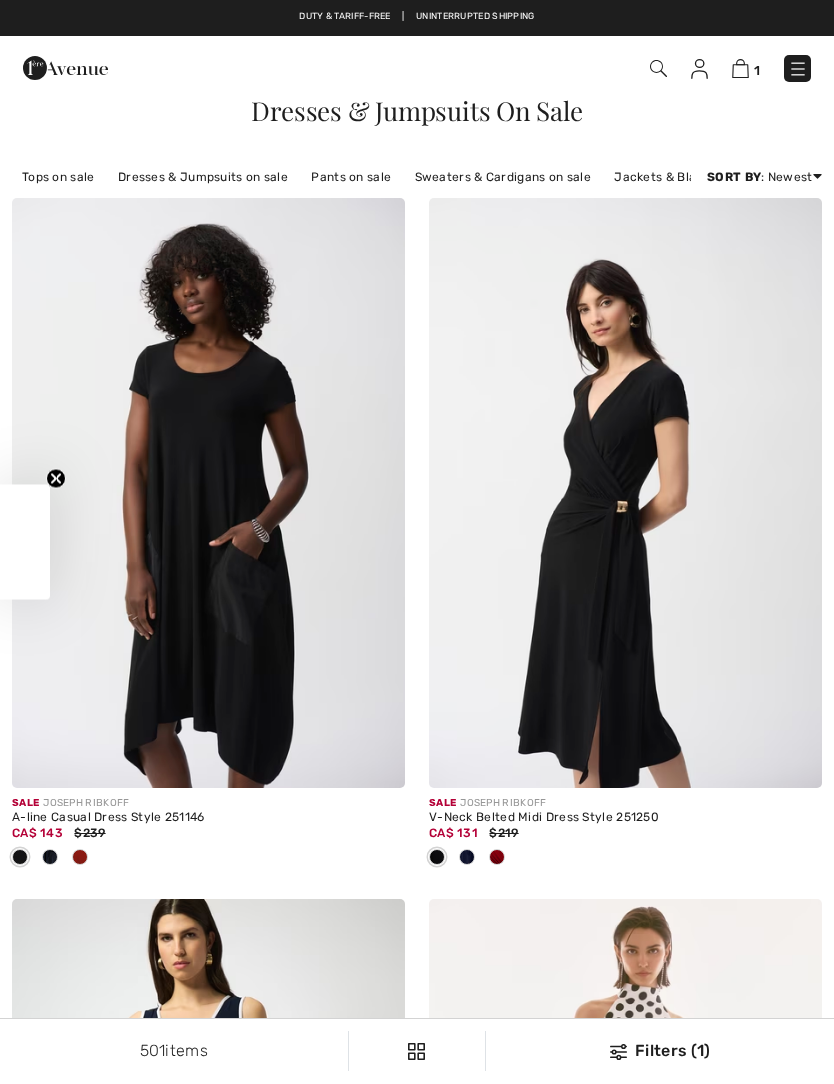 checkbox on "true" 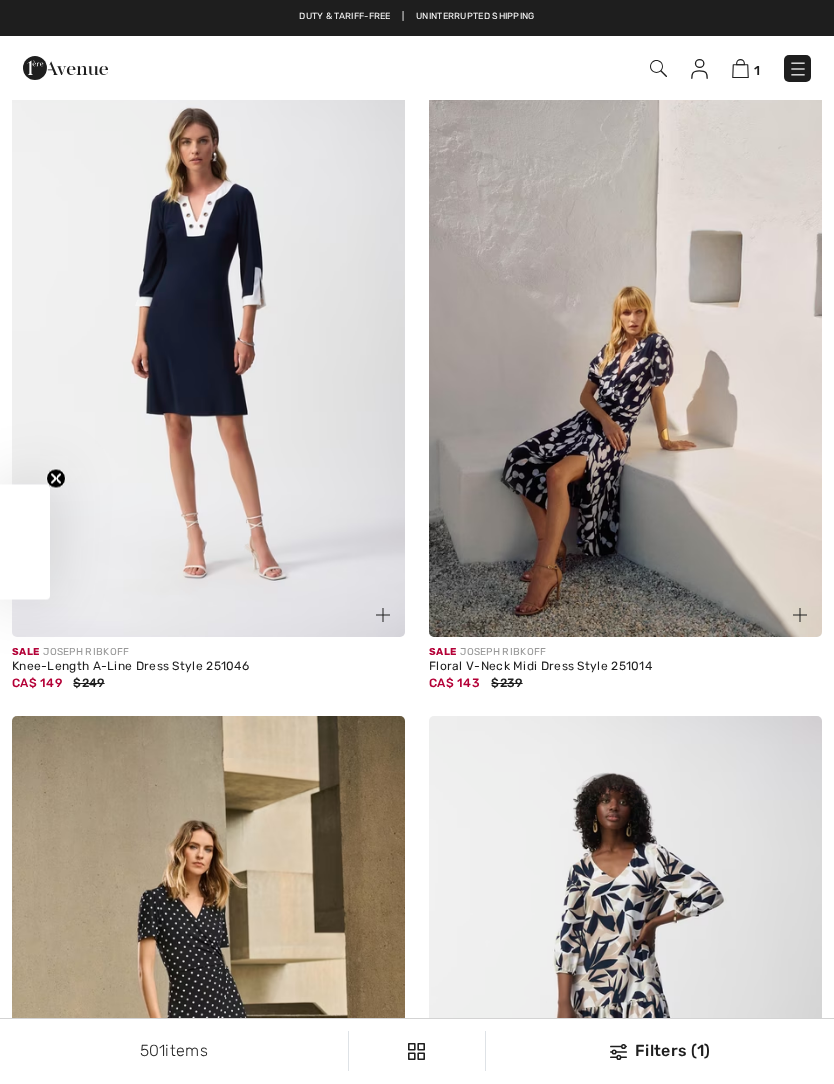 scroll, scrollTop: 0, scrollLeft: 0, axis: both 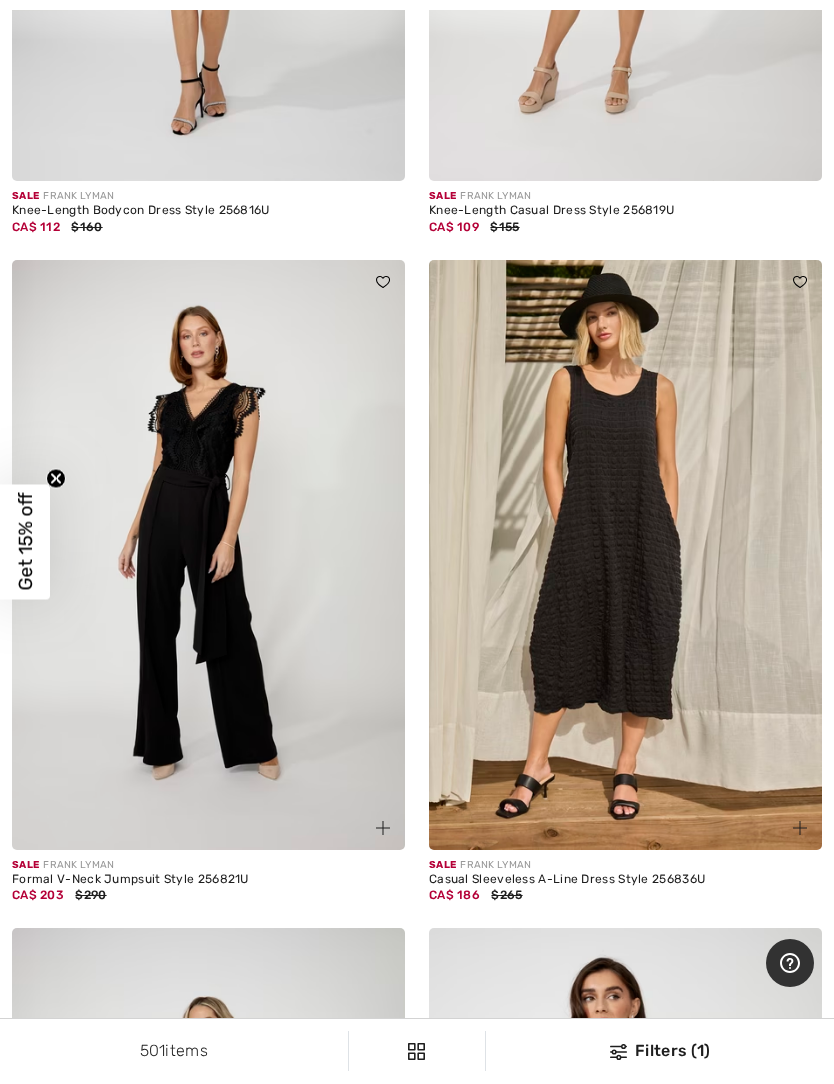 click at bounding box center [625, 555] 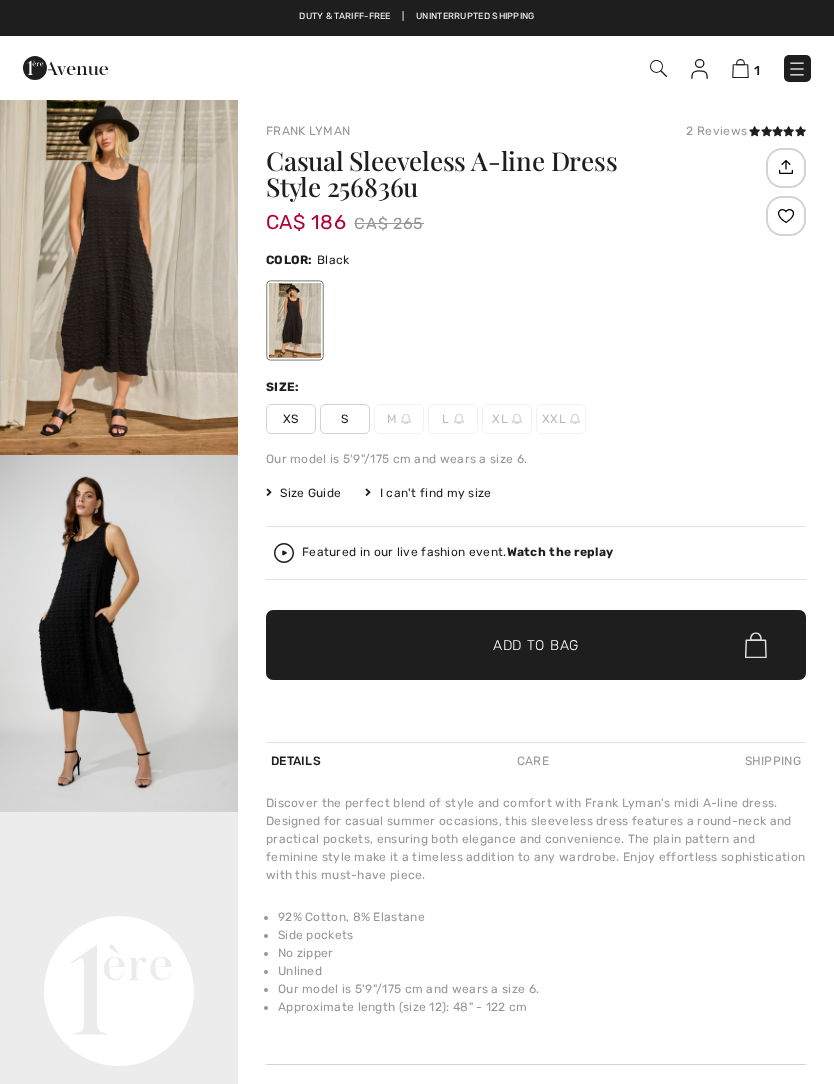 scroll, scrollTop: 0, scrollLeft: 0, axis: both 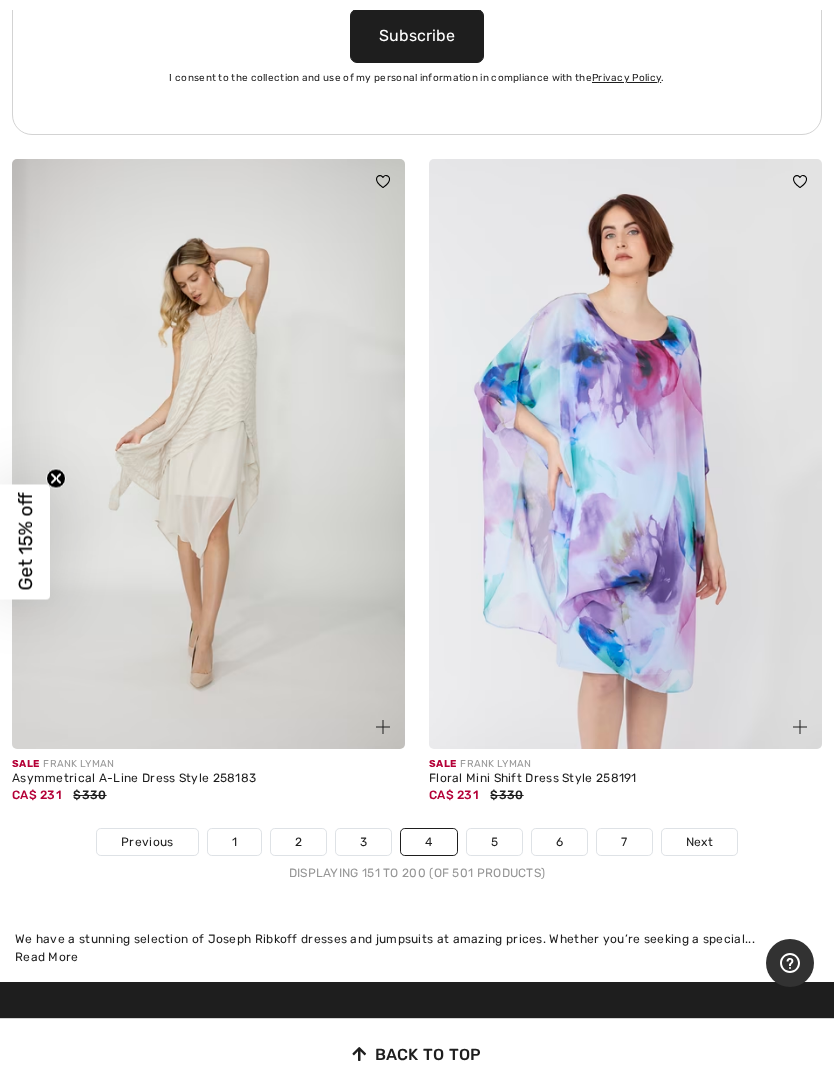 click on "5" at bounding box center [494, 842] 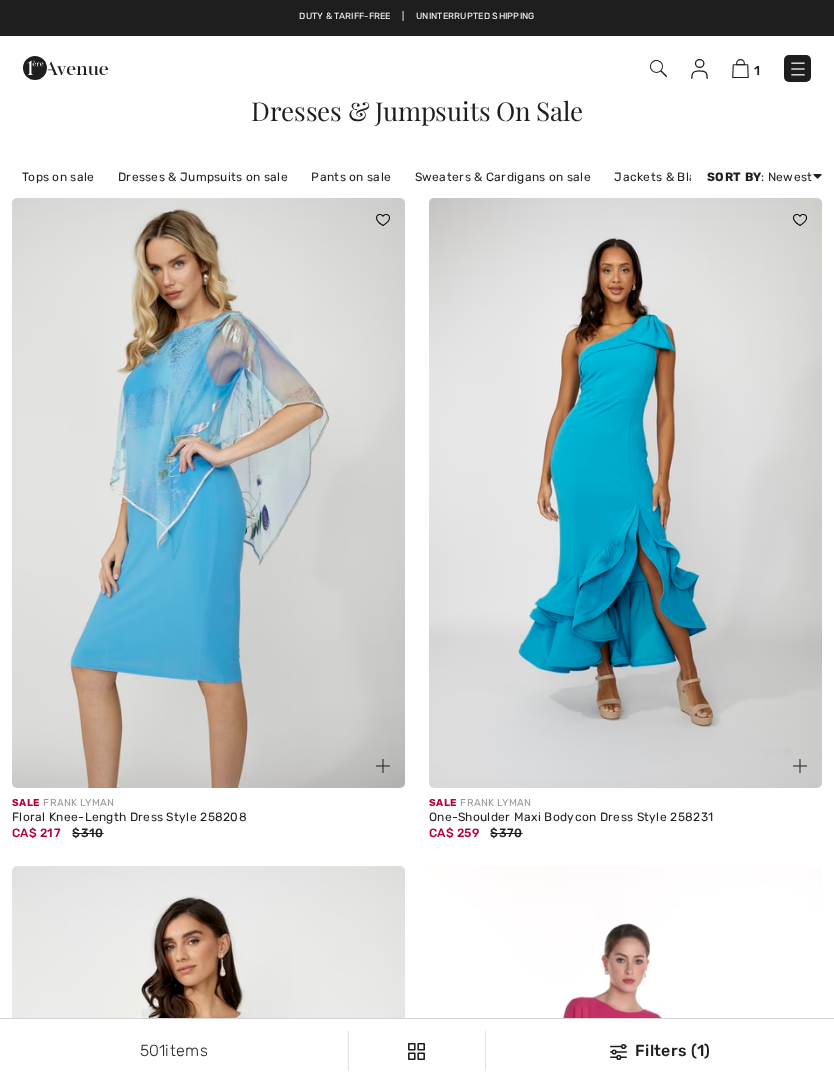 scroll, scrollTop: 0, scrollLeft: 0, axis: both 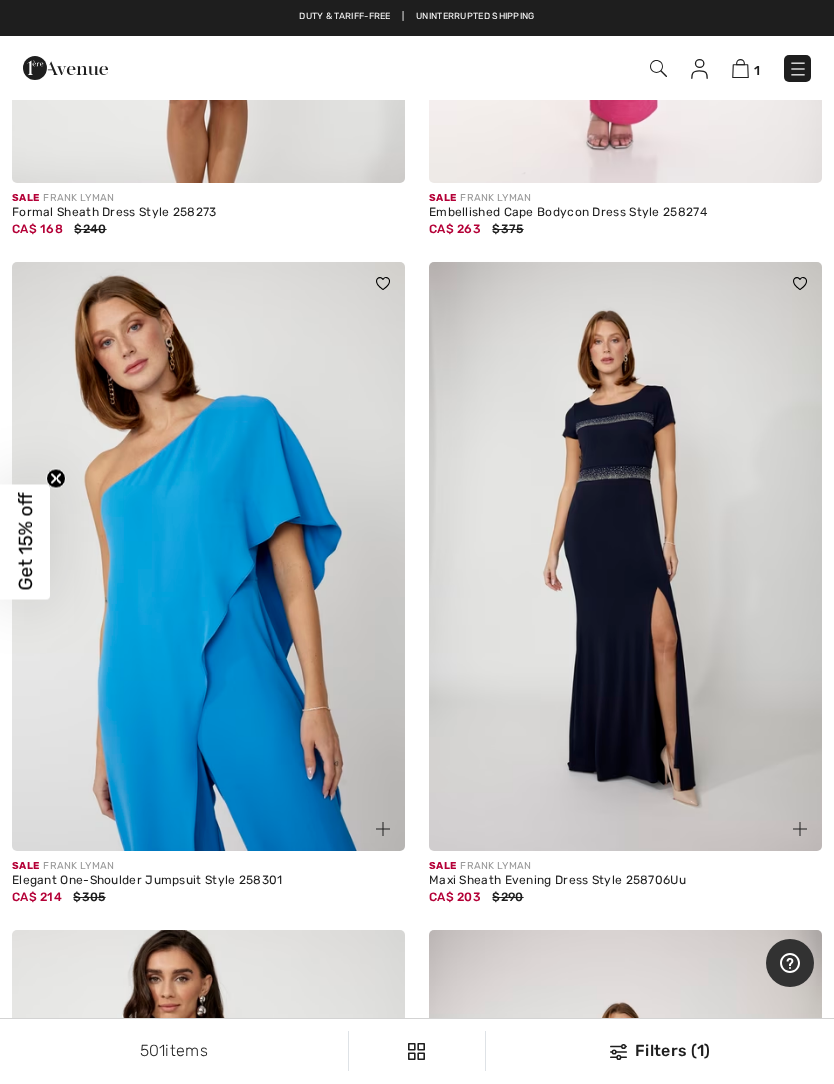 click at bounding box center [625, 557] 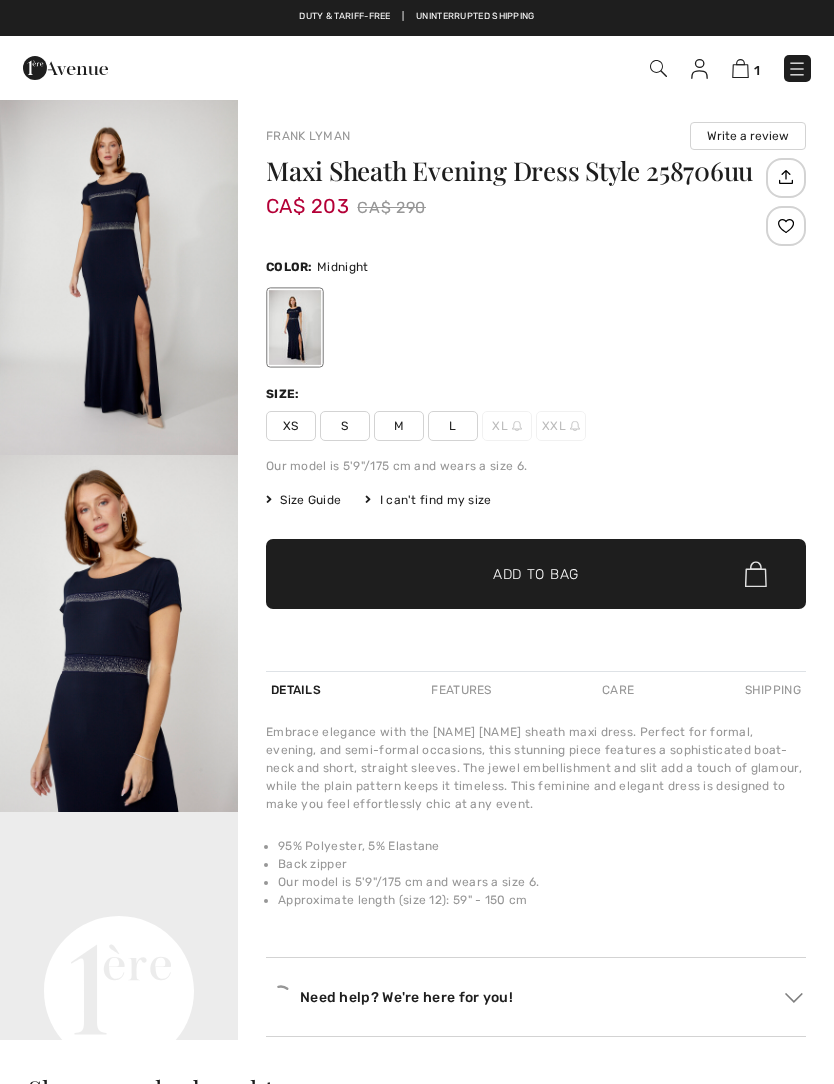 scroll, scrollTop: 0, scrollLeft: 0, axis: both 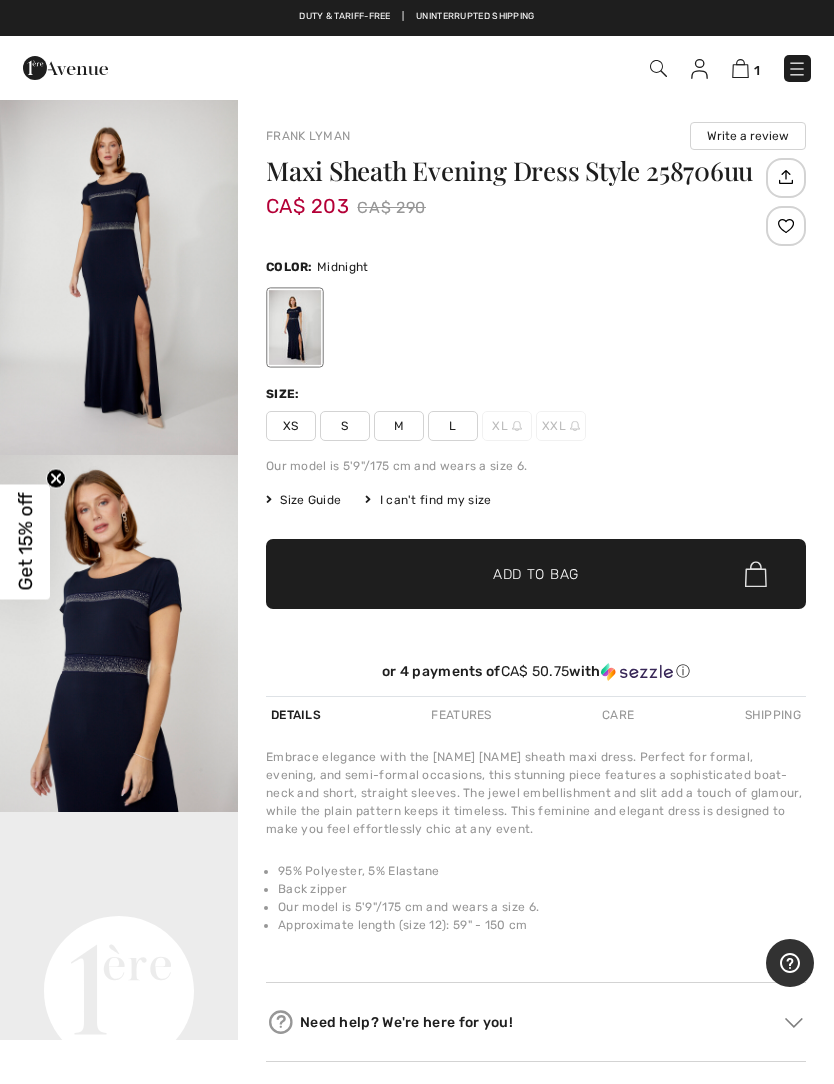 click at bounding box center [119, 276] 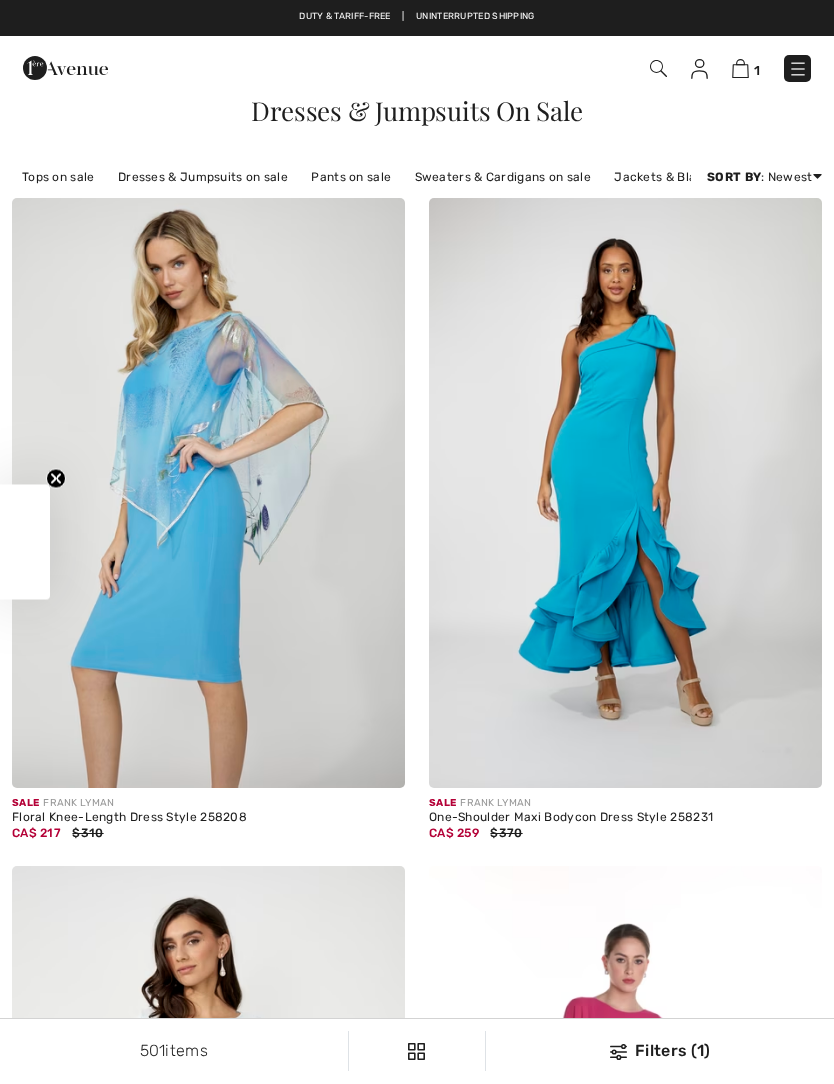 scroll, scrollTop: 1339, scrollLeft: 0, axis: vertical 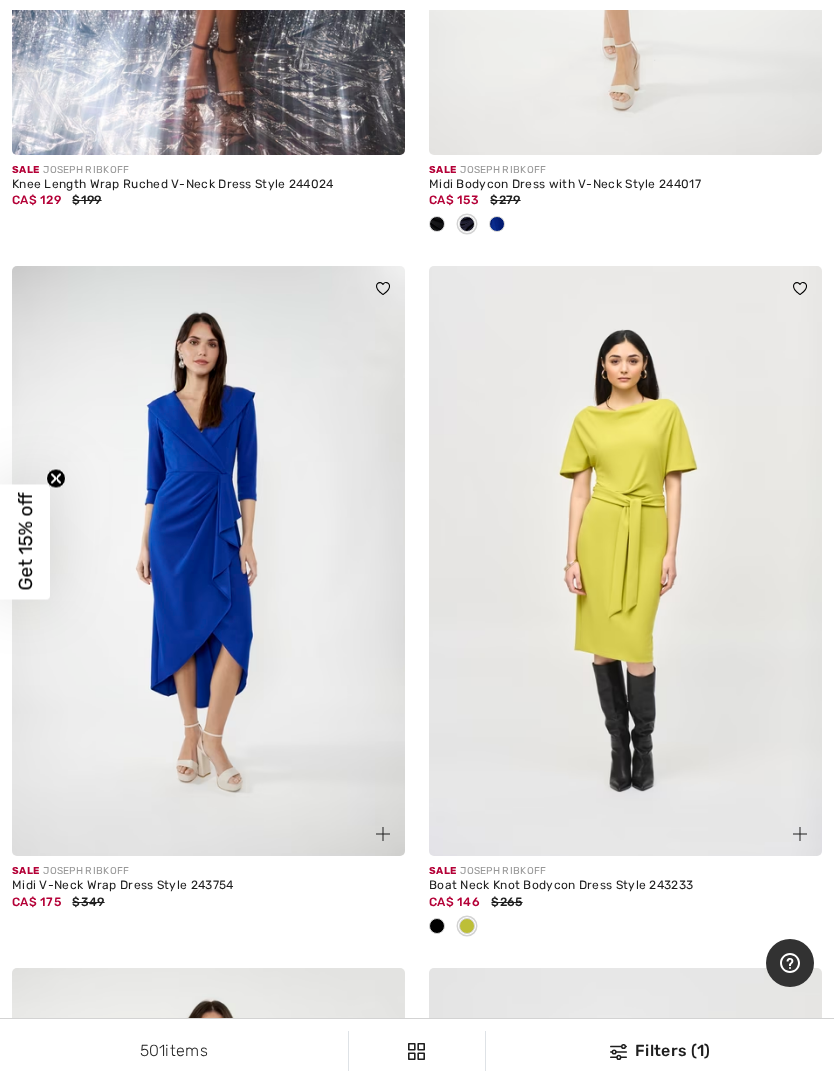 click at bounding box center [437, 926] 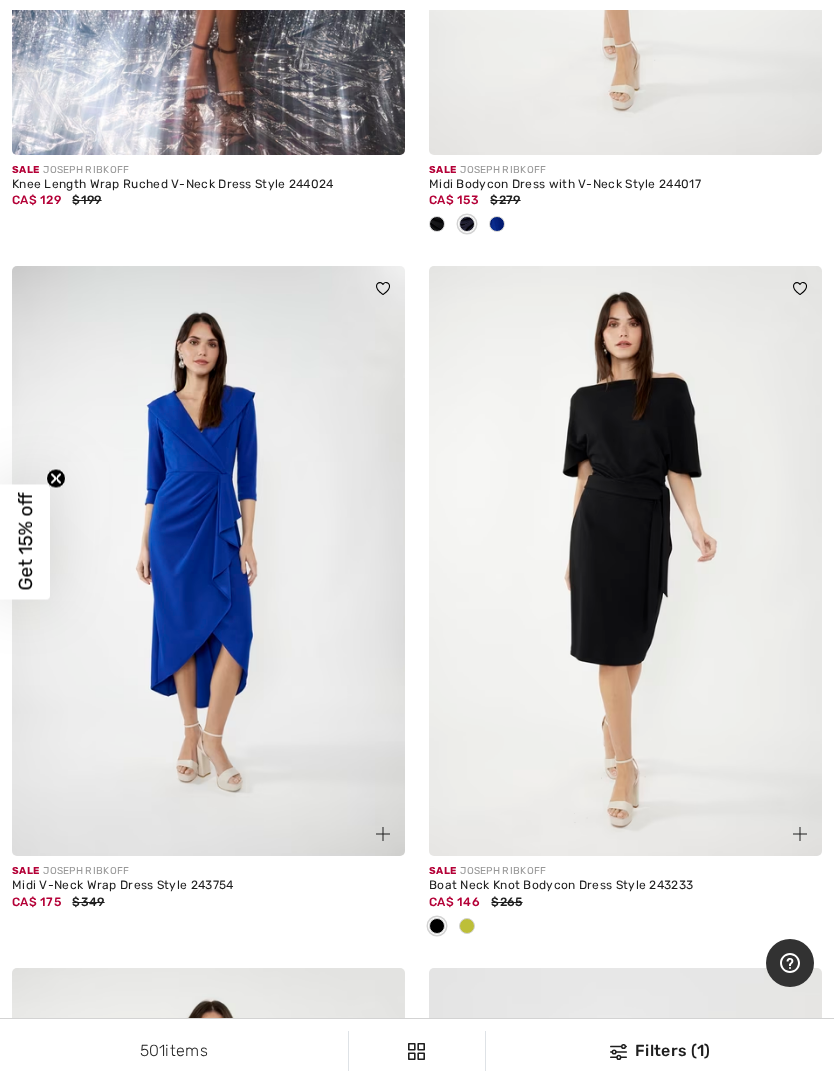 click at bounding box center [467, 927] 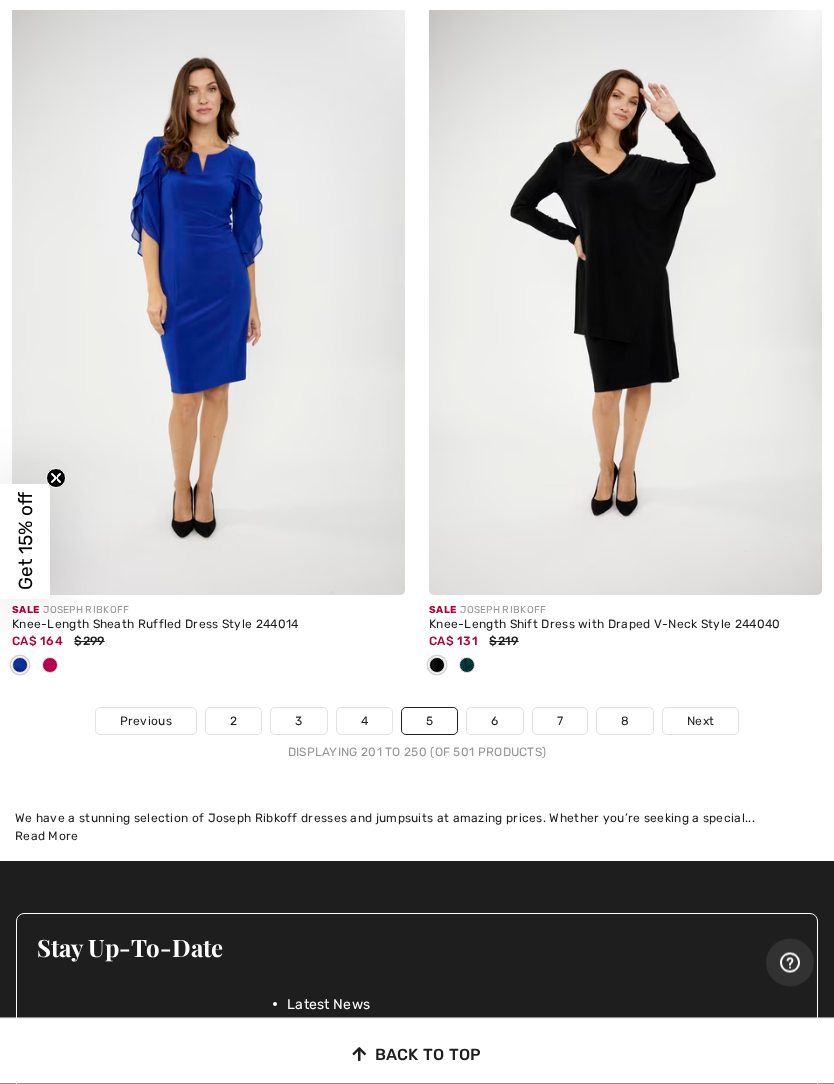 scroll, scrollTop: 17306, scrollLeft: 0, axis: vertical 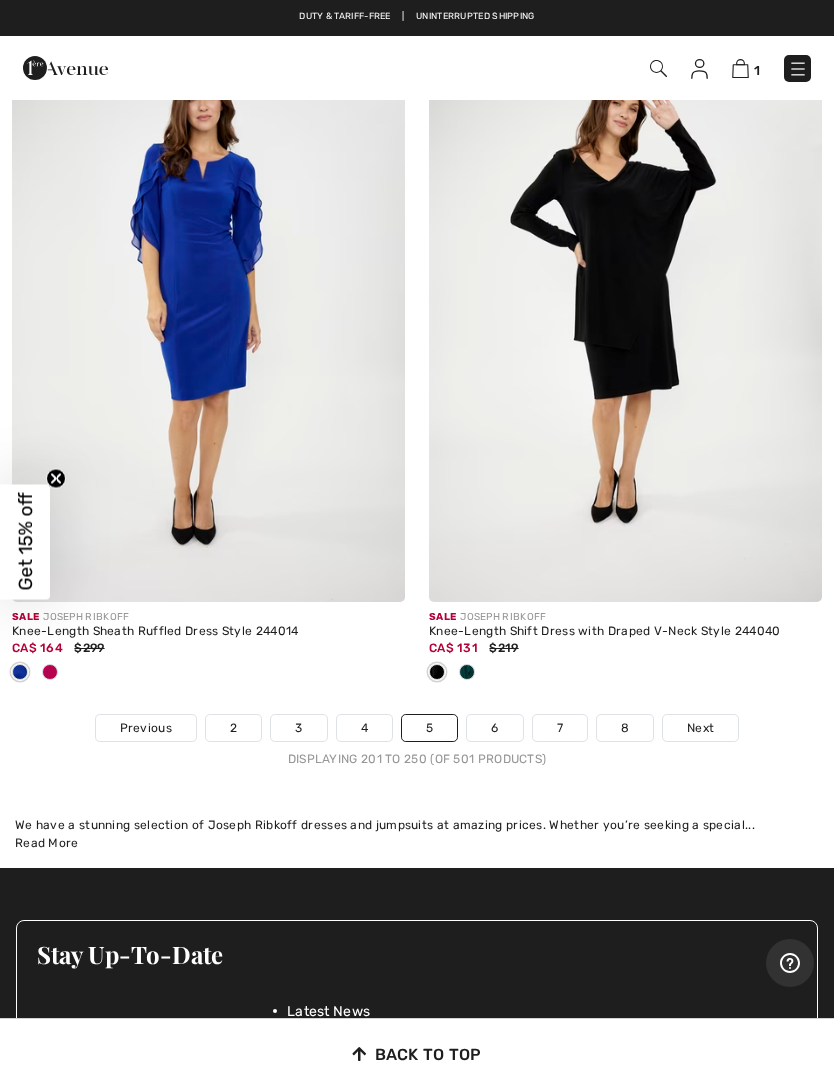 click on "6" at bounding box center (494, 728) 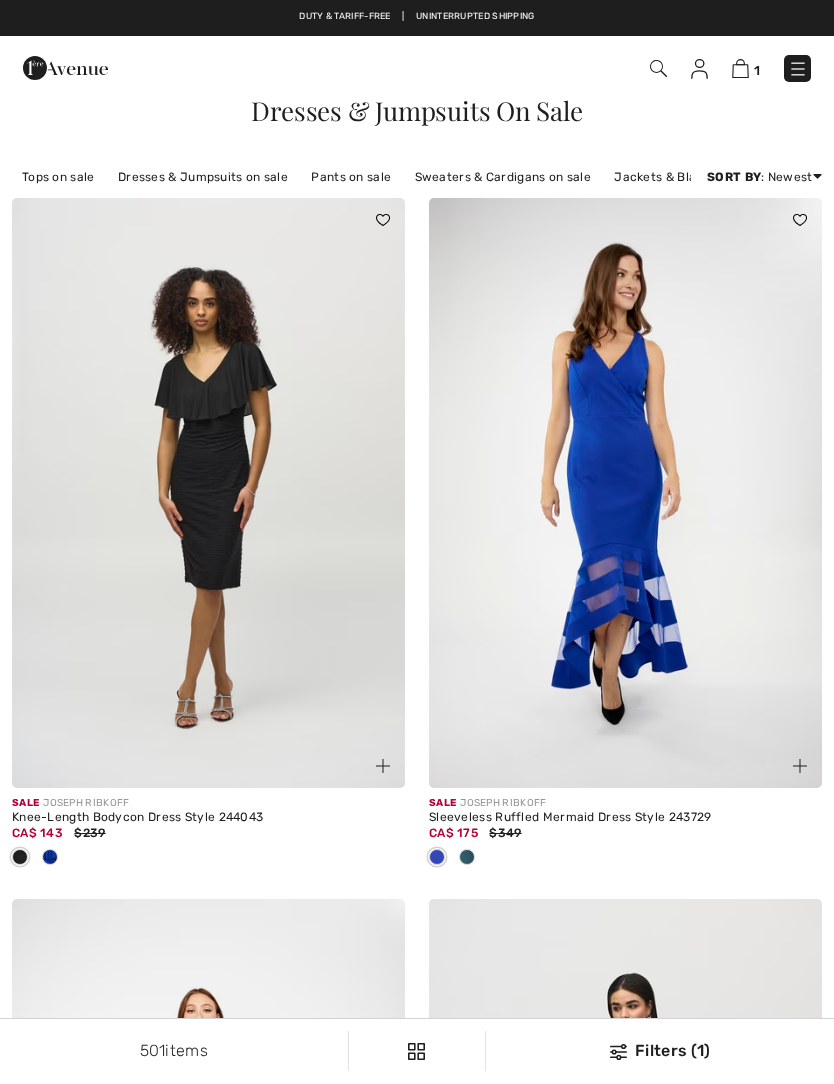 scroll, scrollTop: 0, scrollLeft: 0, axis: both 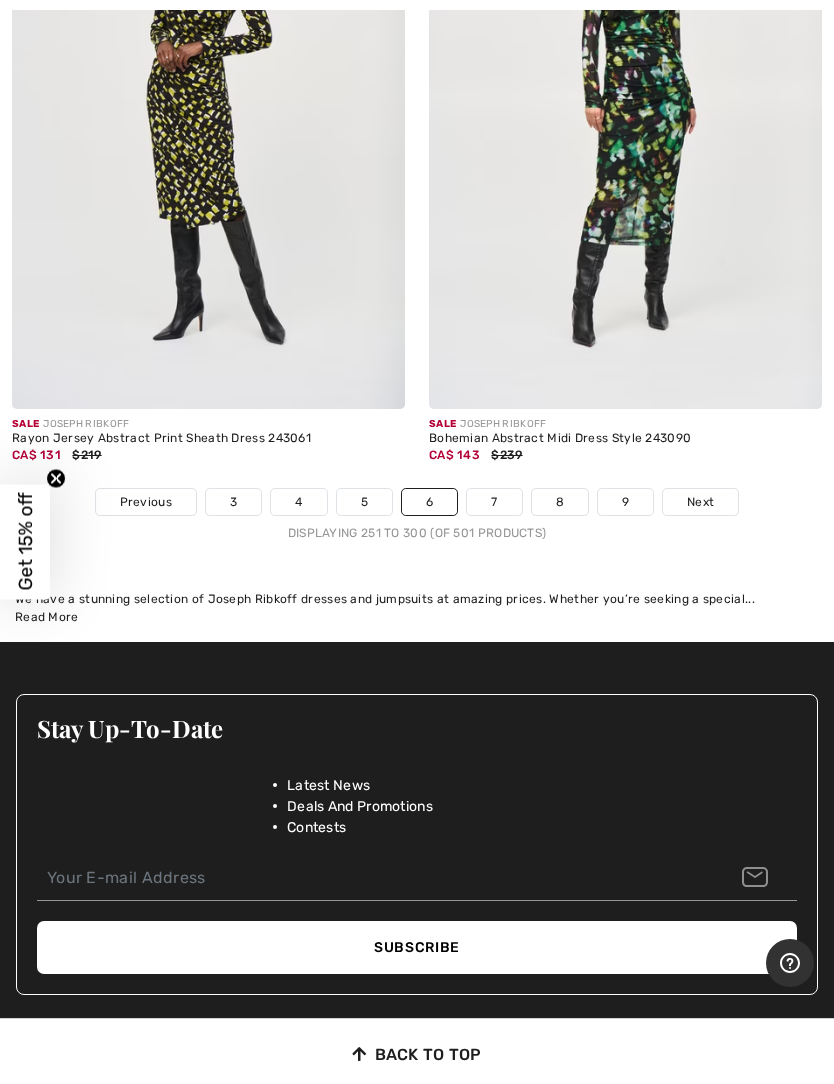 click on "7" at bounding box center (494, 502) 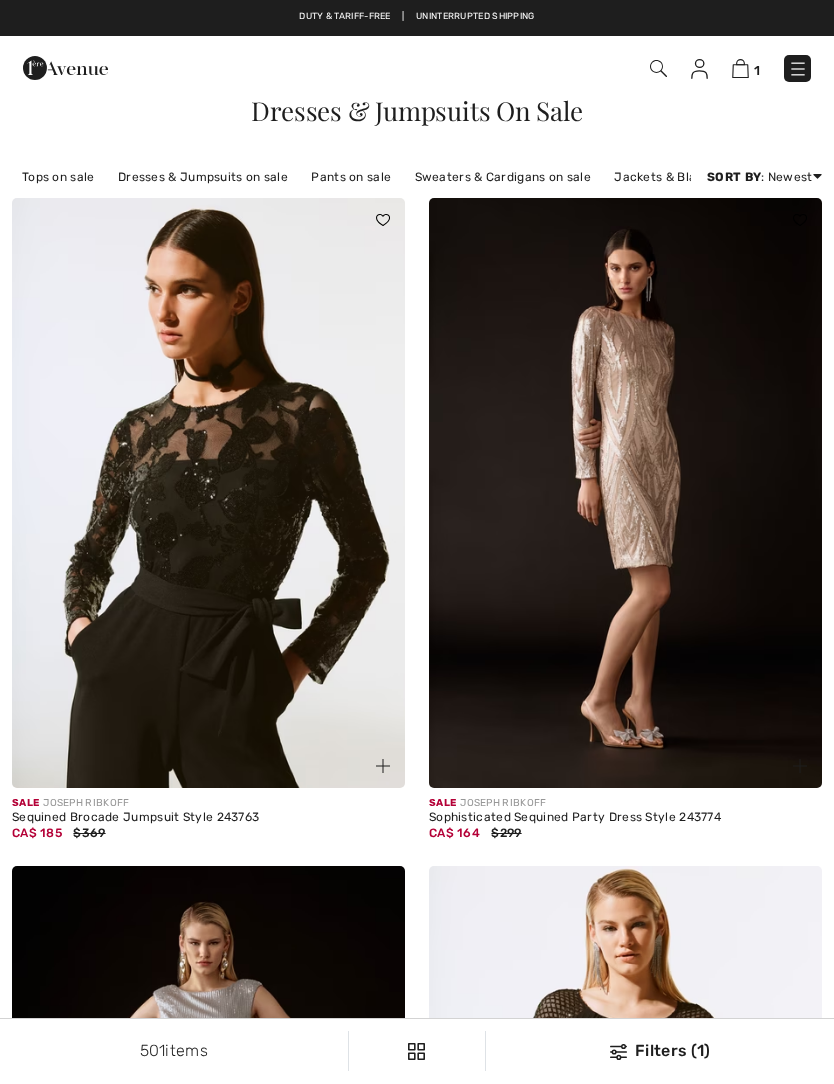 scroll, scrollTop: 0, scrollLeft: 0, axis: both 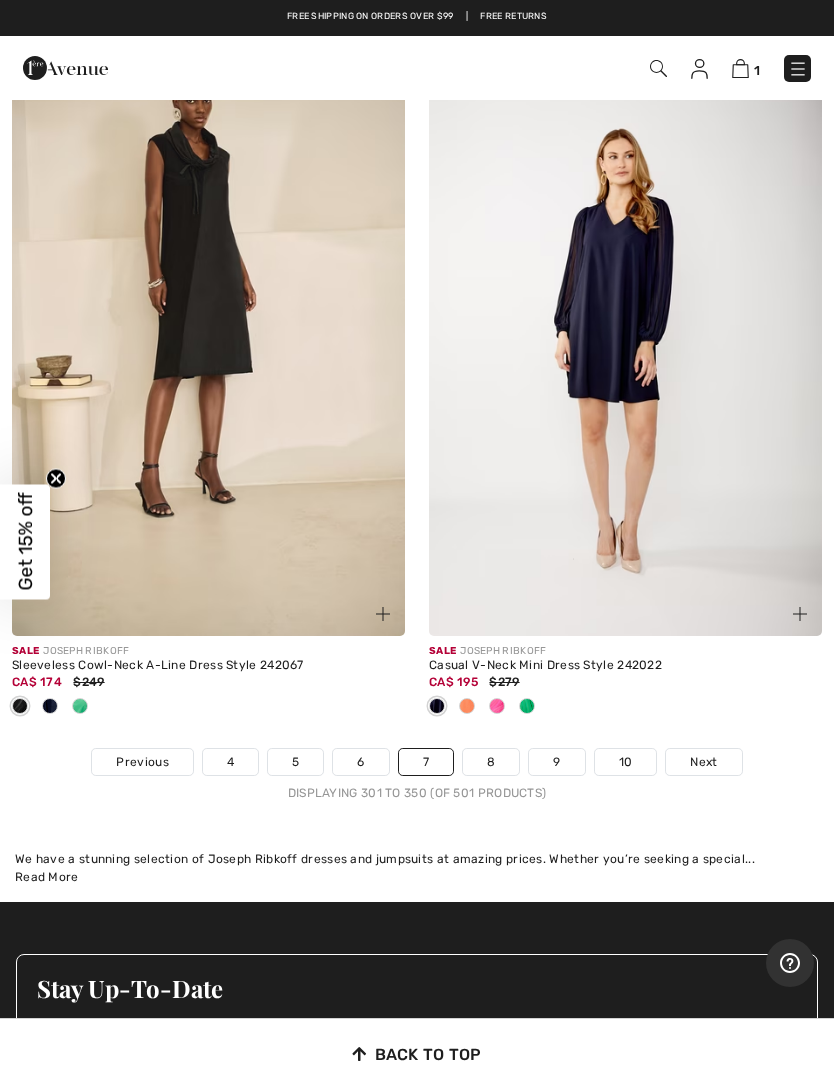 click on "8" at bounding box center (491, 762) 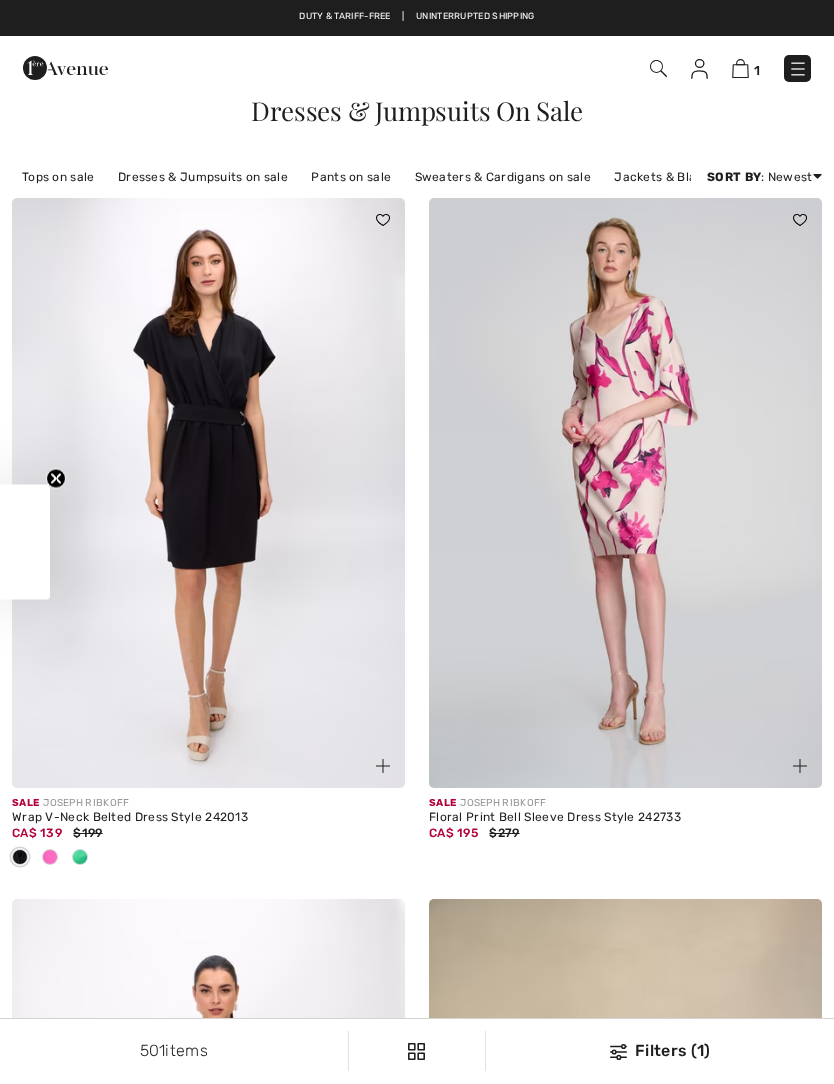 scroll, scrollTop: 0, scrollLeft: 0, axis: both 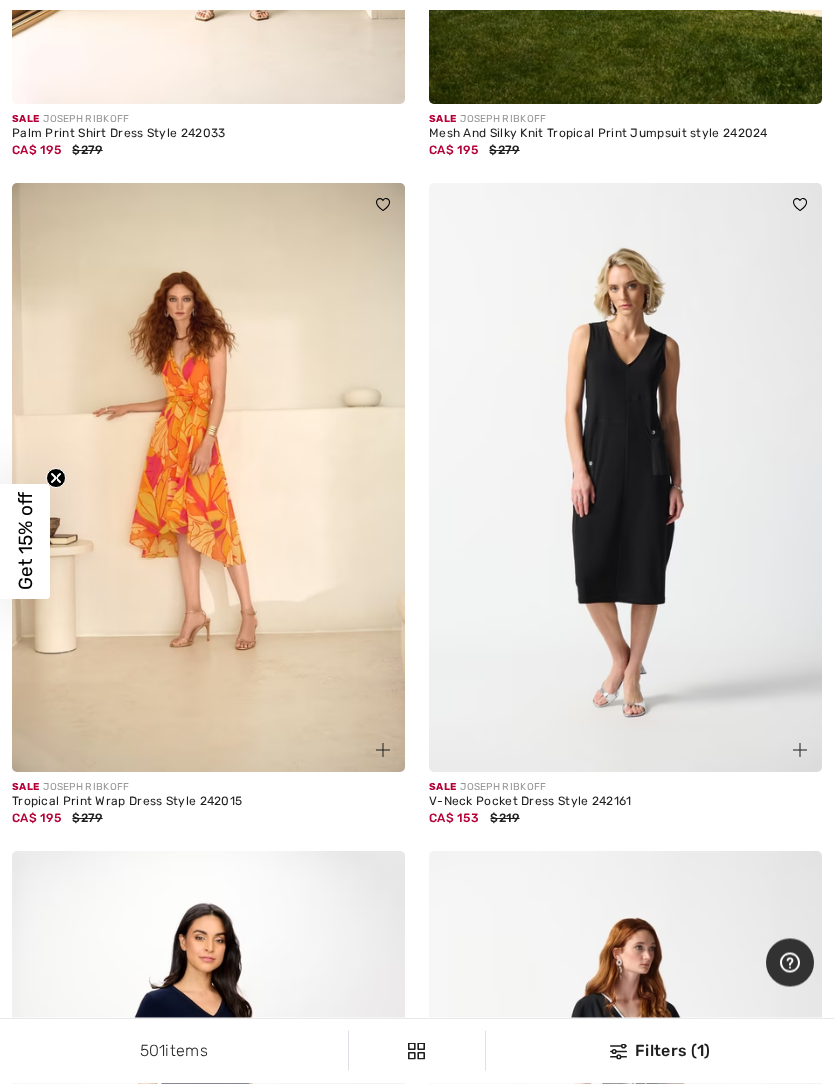 click at bounding box center [625, 479] 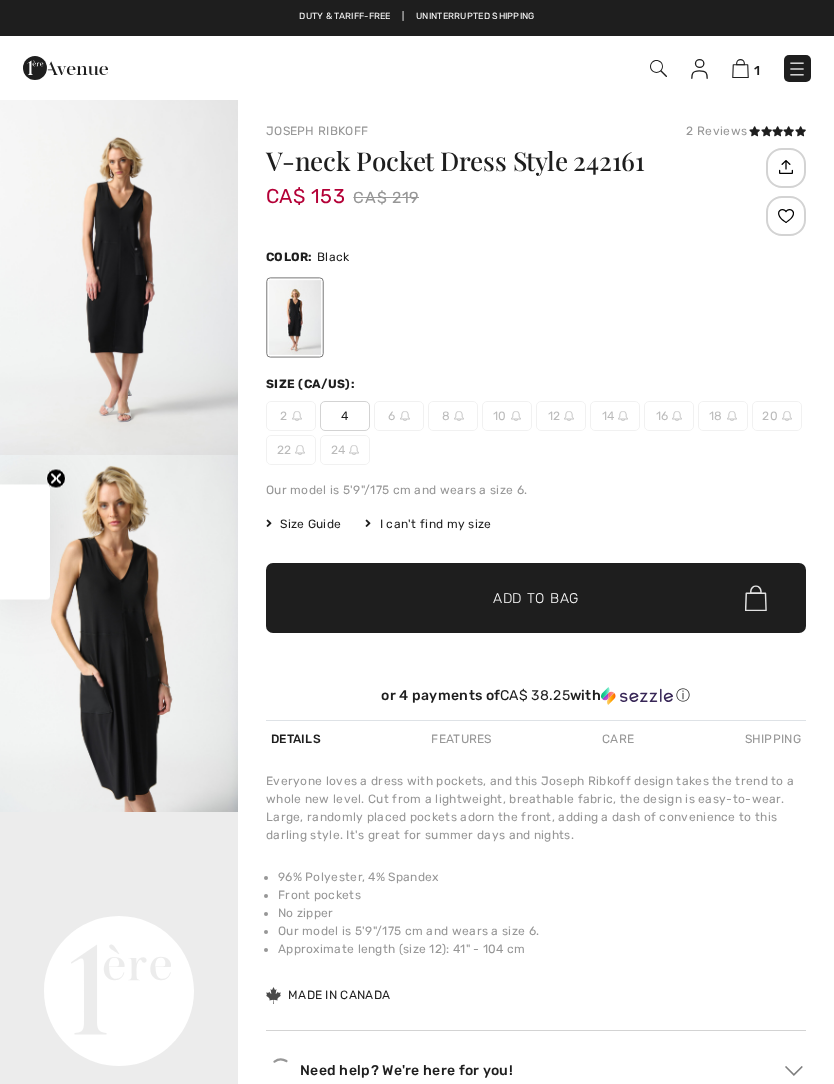 scroll, scrollTop: 0, scrollLeft: 0, axis: both 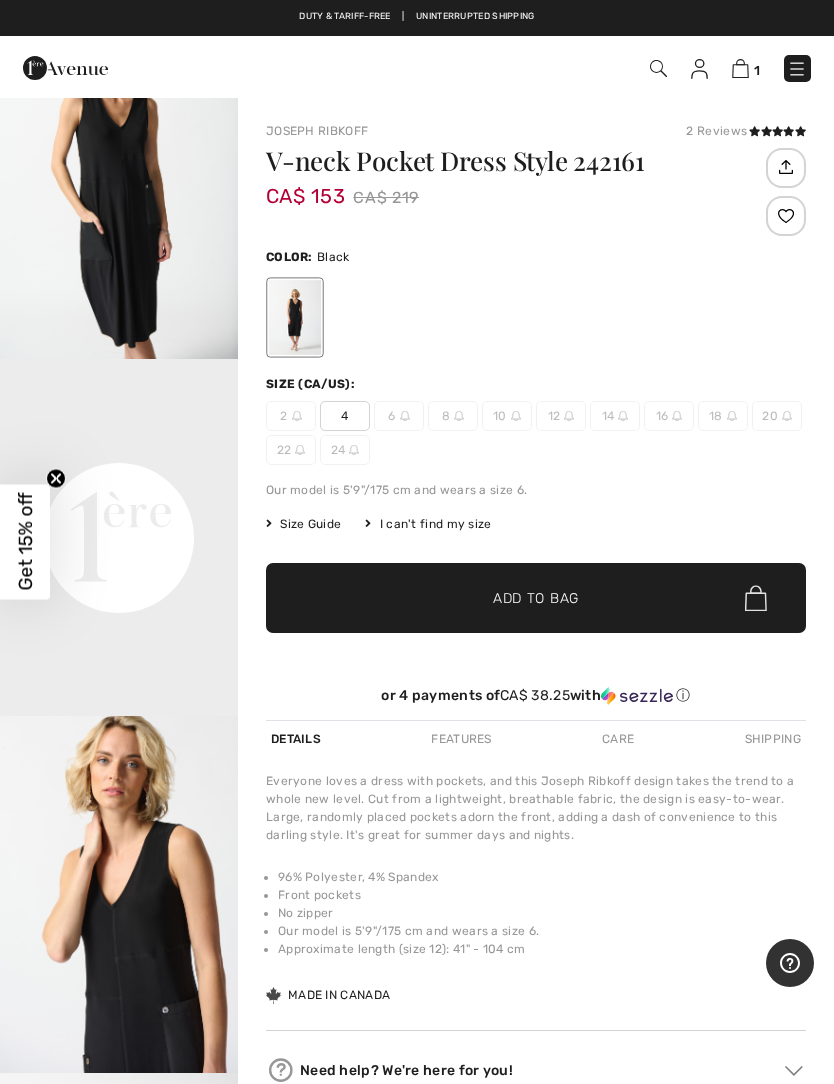 click on "Your browser does not support the video tag." at bounding box center [119, 418] 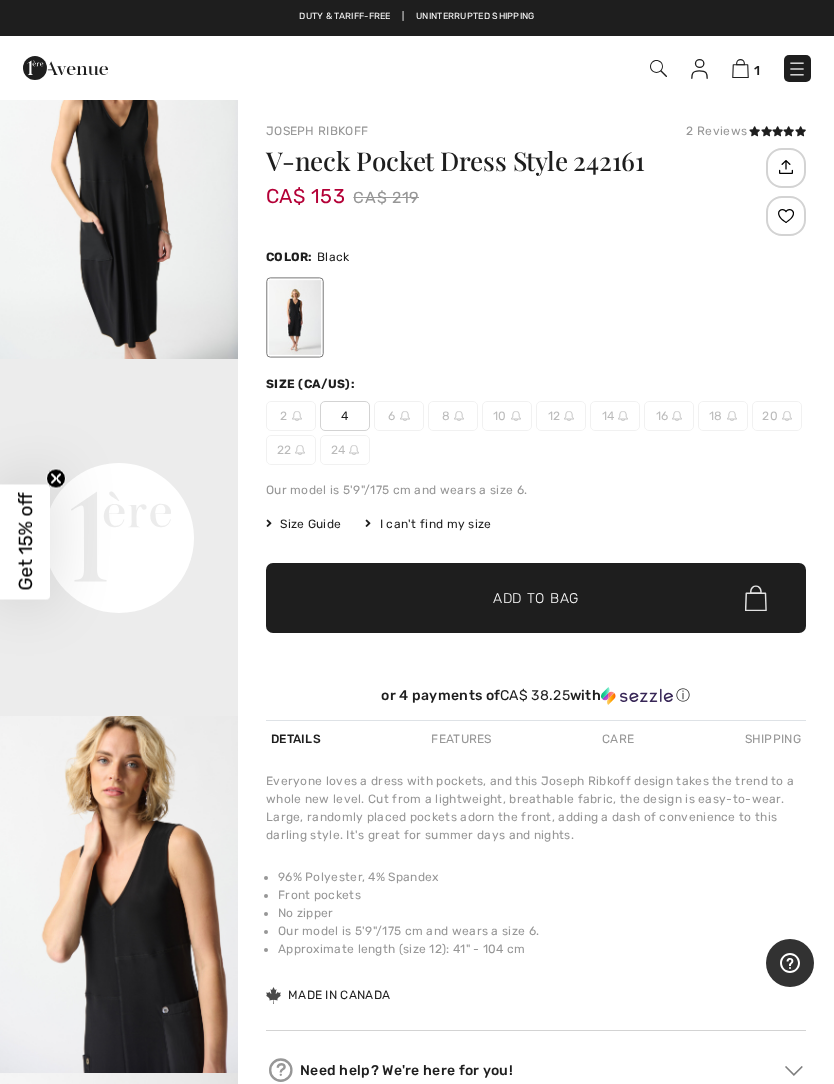 click on "Your browser does not support the video tag." at bounding box center (119, 418) 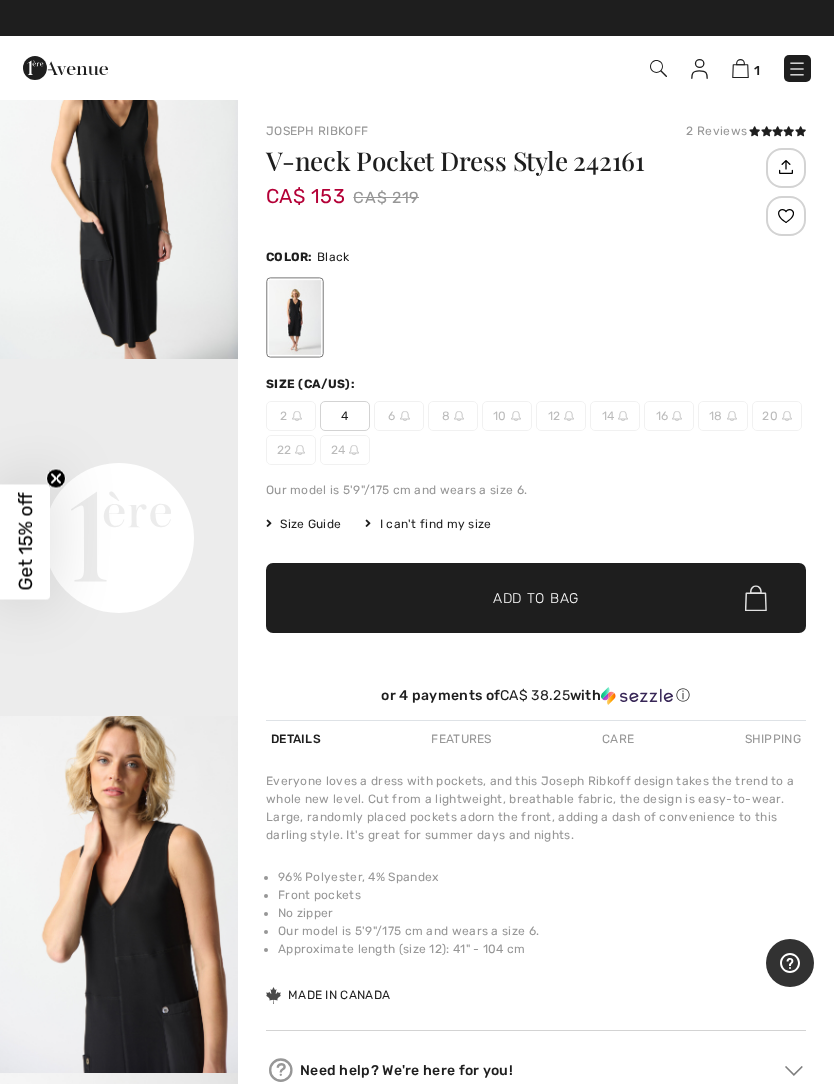 click on "Your browser does not support the video tag." at bounding box center (119, 418) 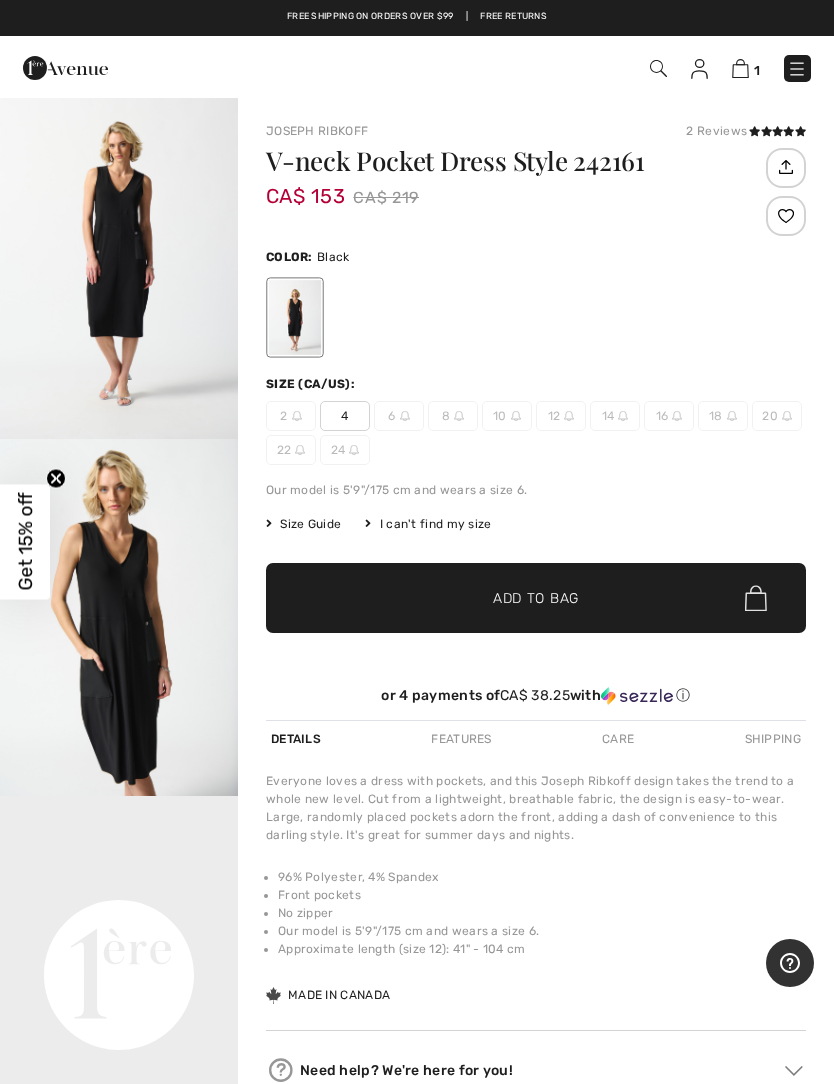 scroll, scrollTop: 0, scrollLeft: 0, axis: both 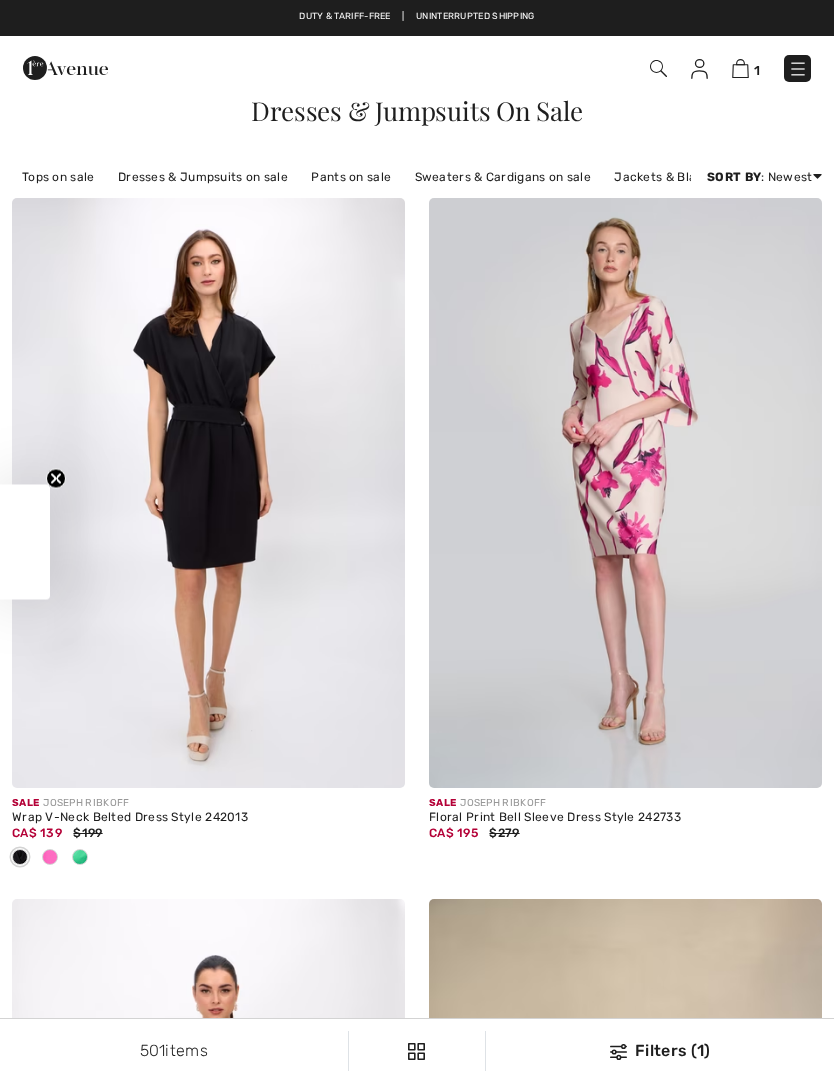 checkbox on "true" 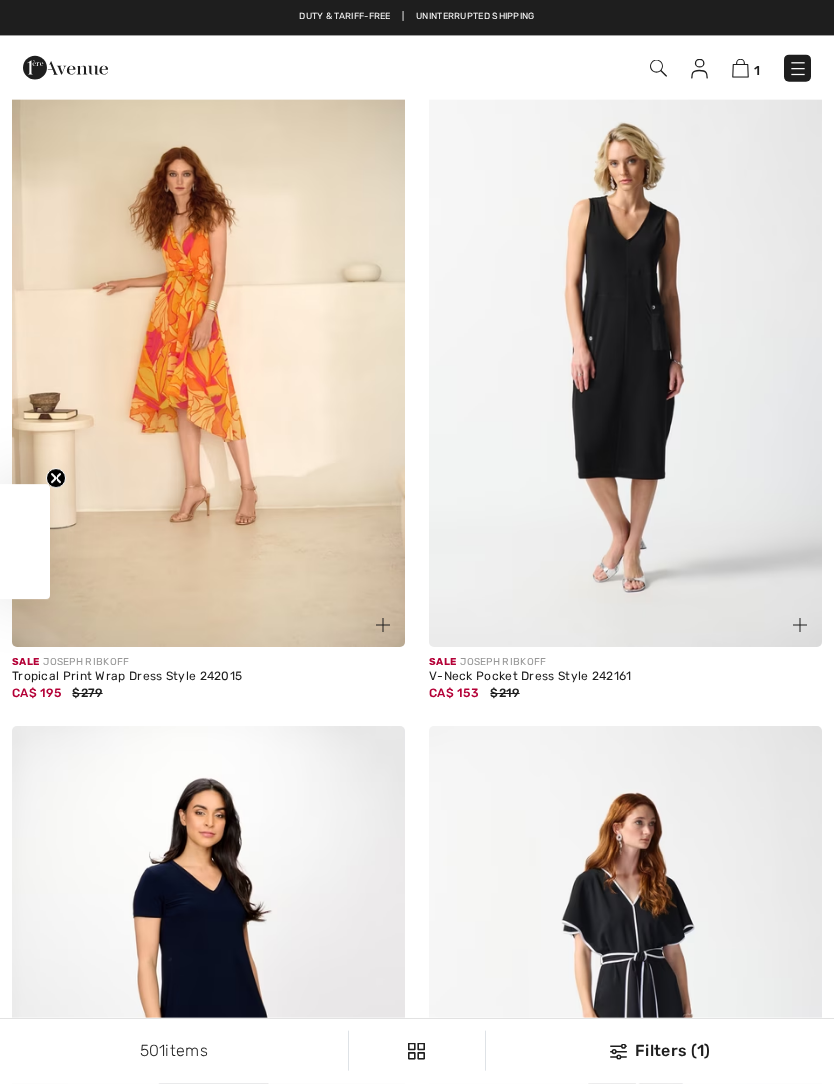 scroll, scrollTop: 0, scrollLeft: 0, axis: both 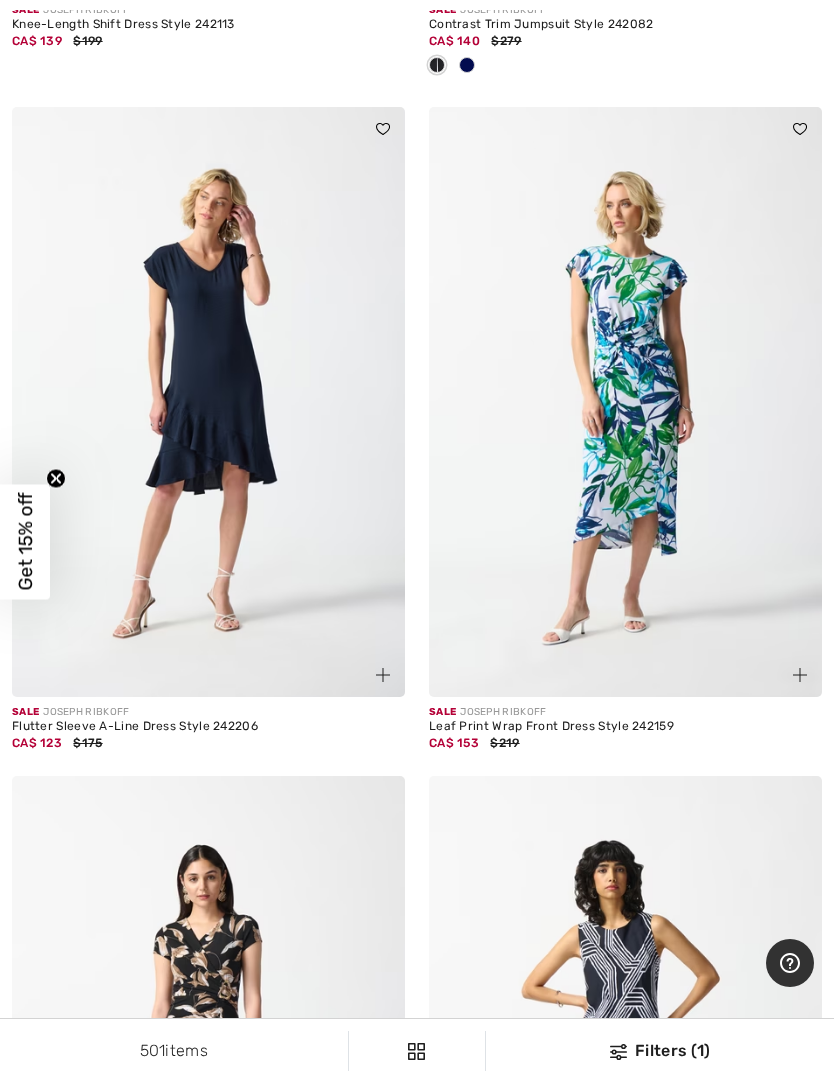 click at bounding box center (208, 402) 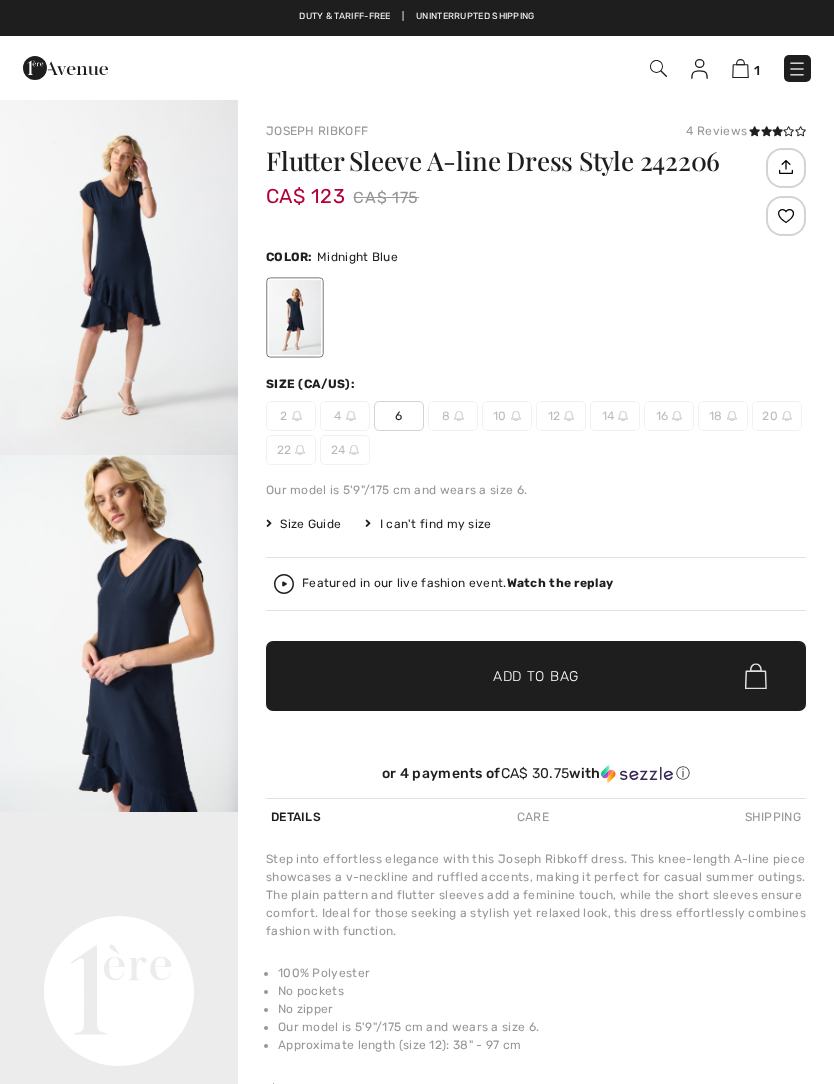 checkbox on "true" 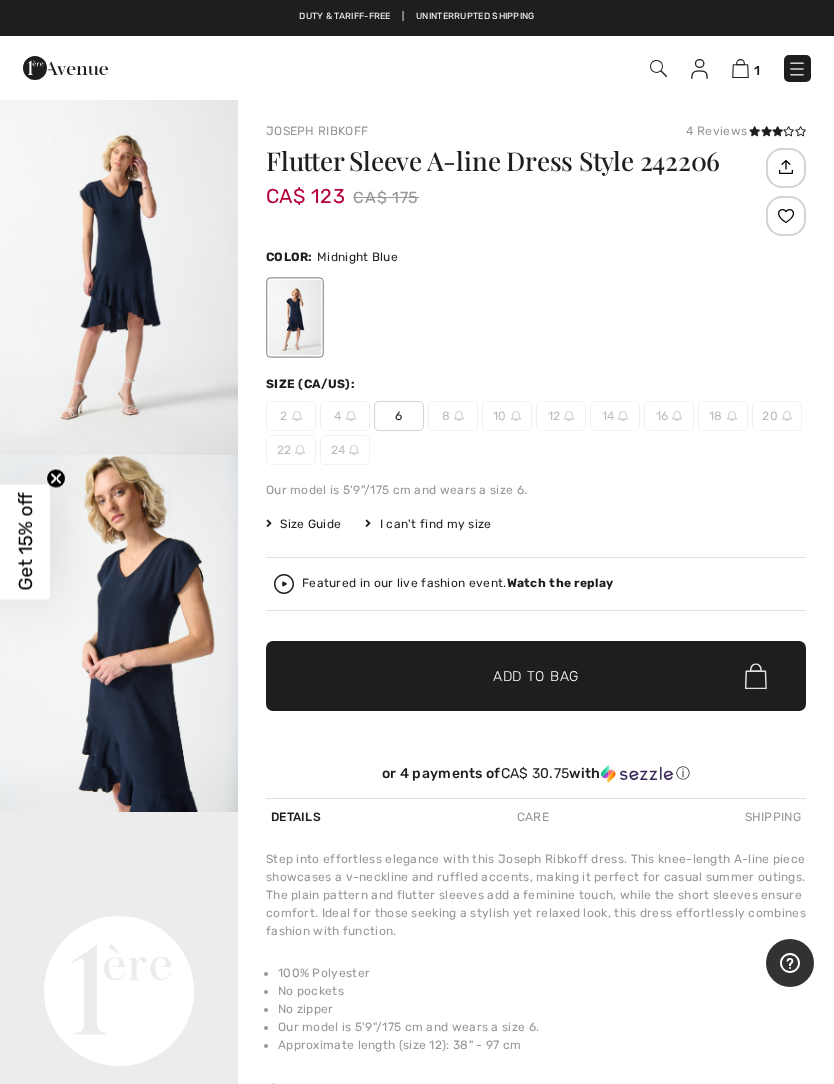 scroll, scrollTop: 0, scrollLeft: 0, axis: both 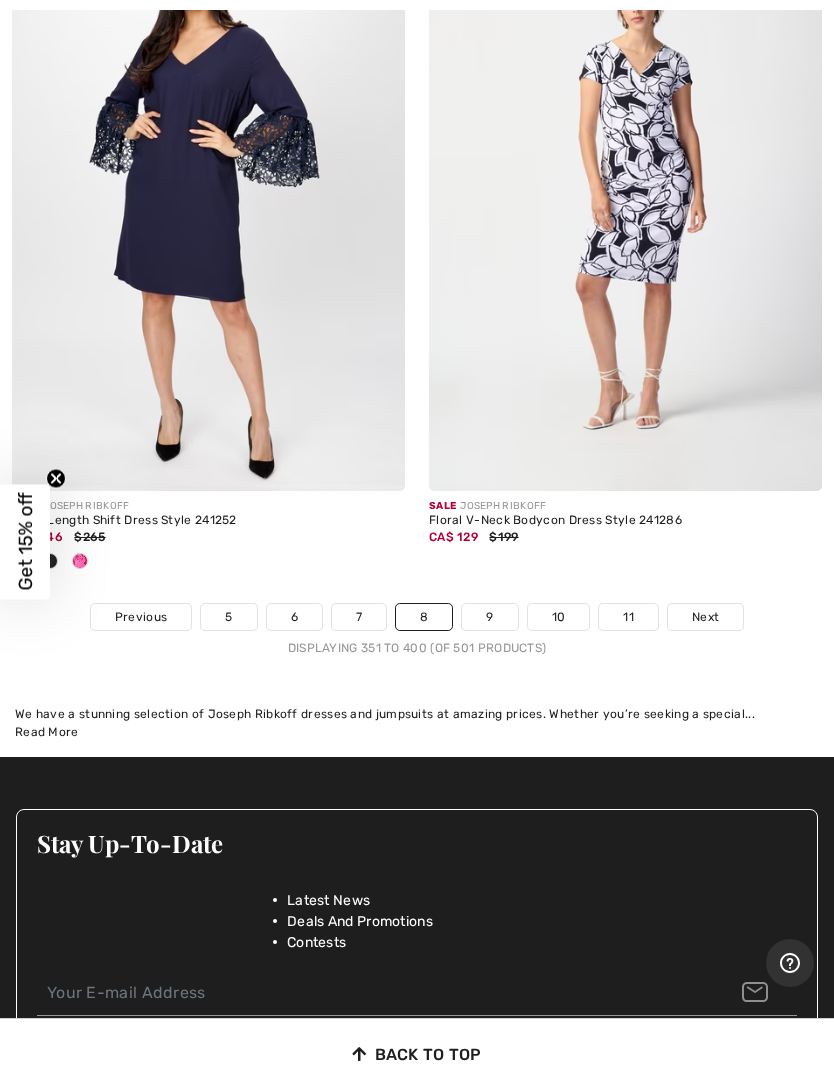 click on "9" at bounding box center (489, 617) 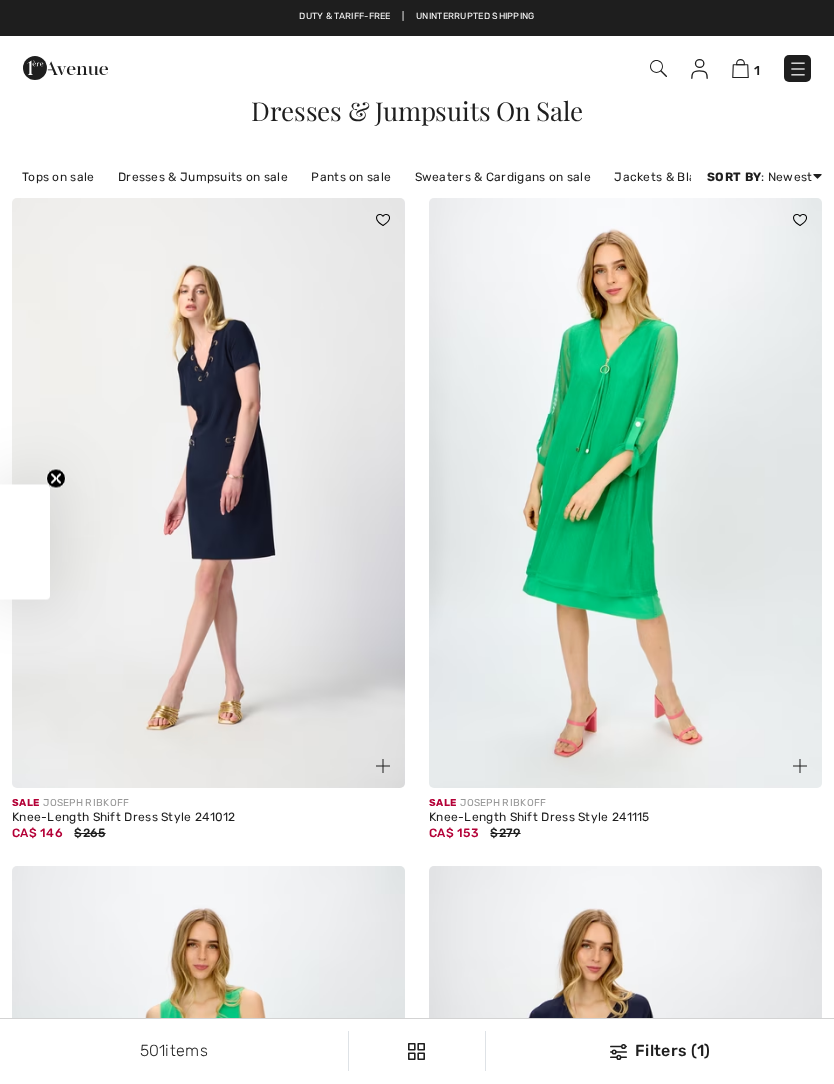 scroll, scrollTop: 0, scrollLeft: 0, axis: both 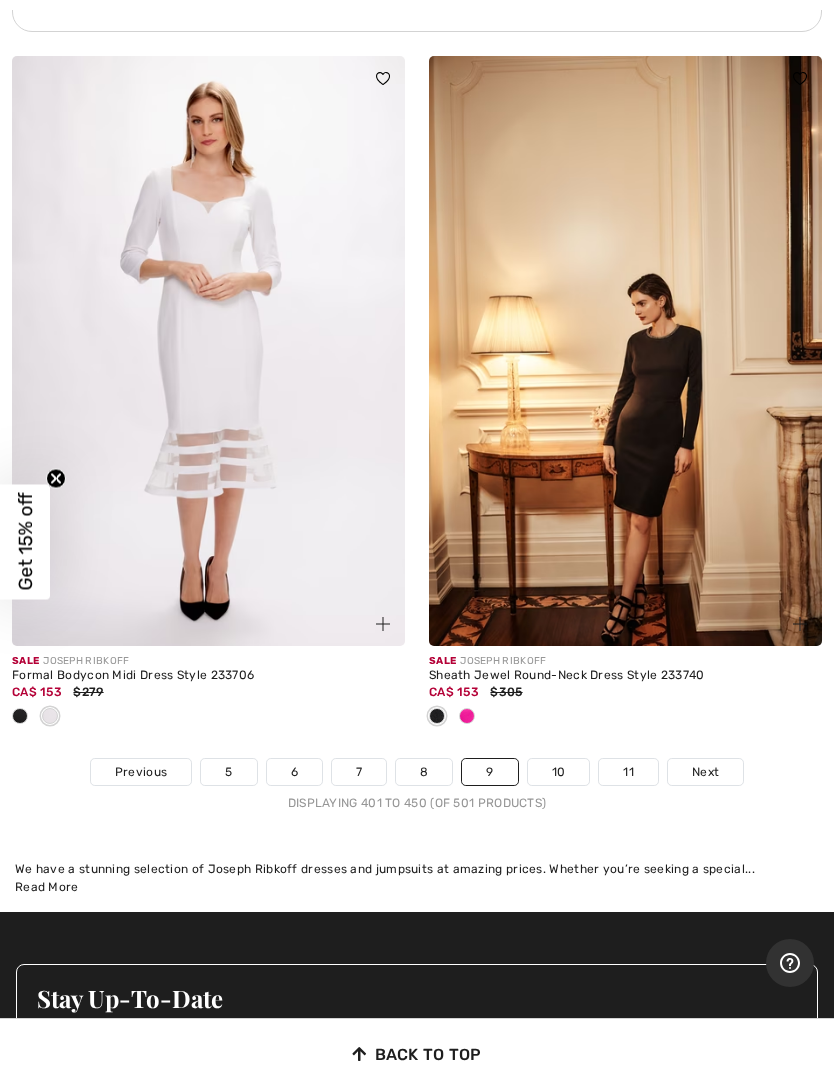 click on "10" at bounding box center [559, 772] 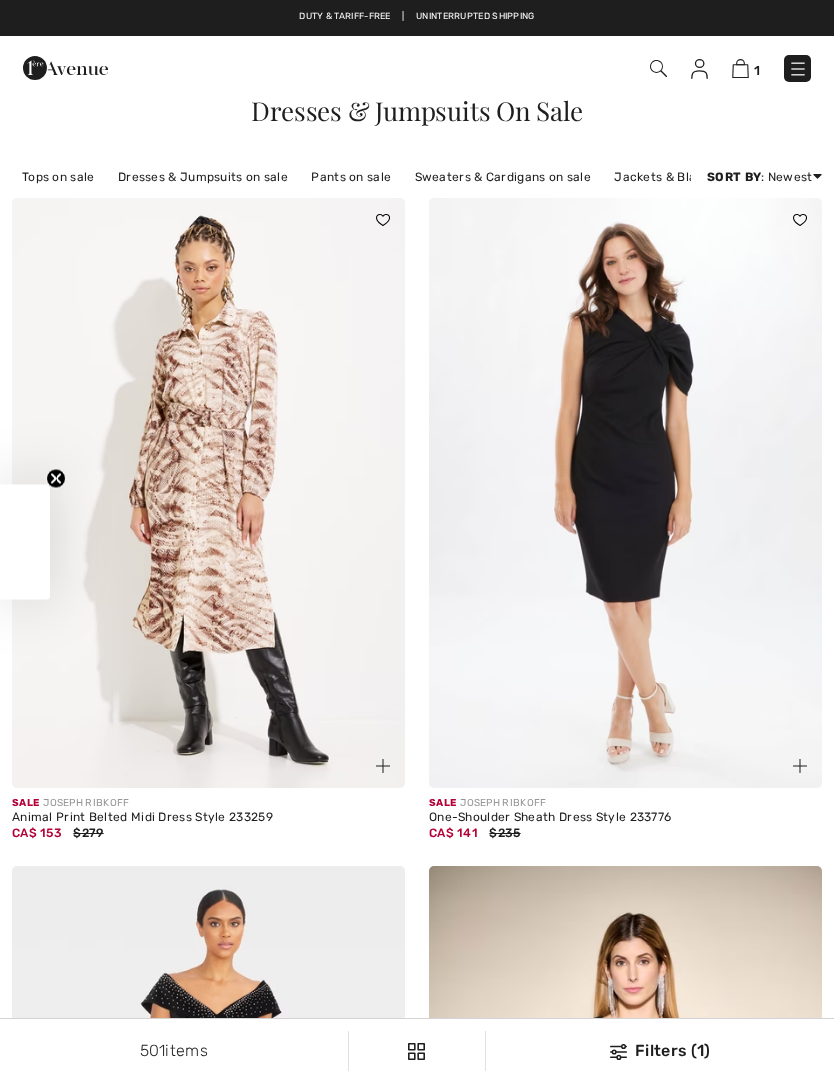 scroll, scrollTop: 50, scrollLeft: 0, axis: vertical 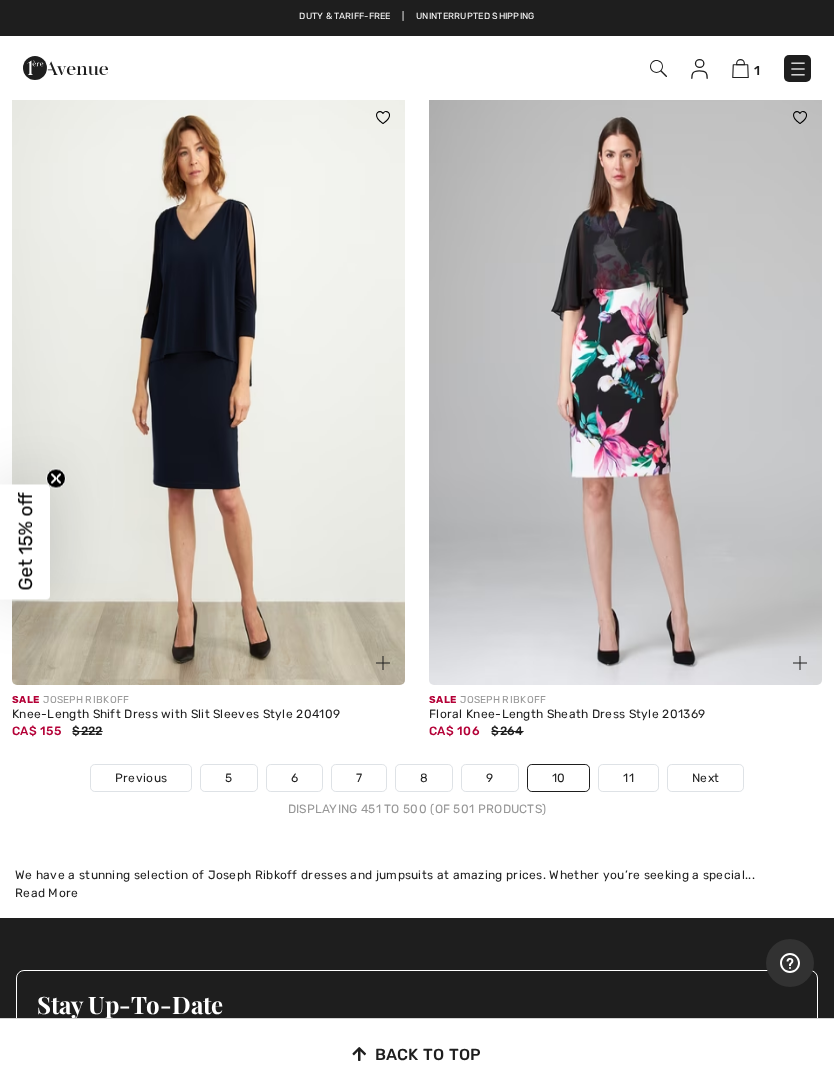 click on "11" at bounding box center [628, 778] 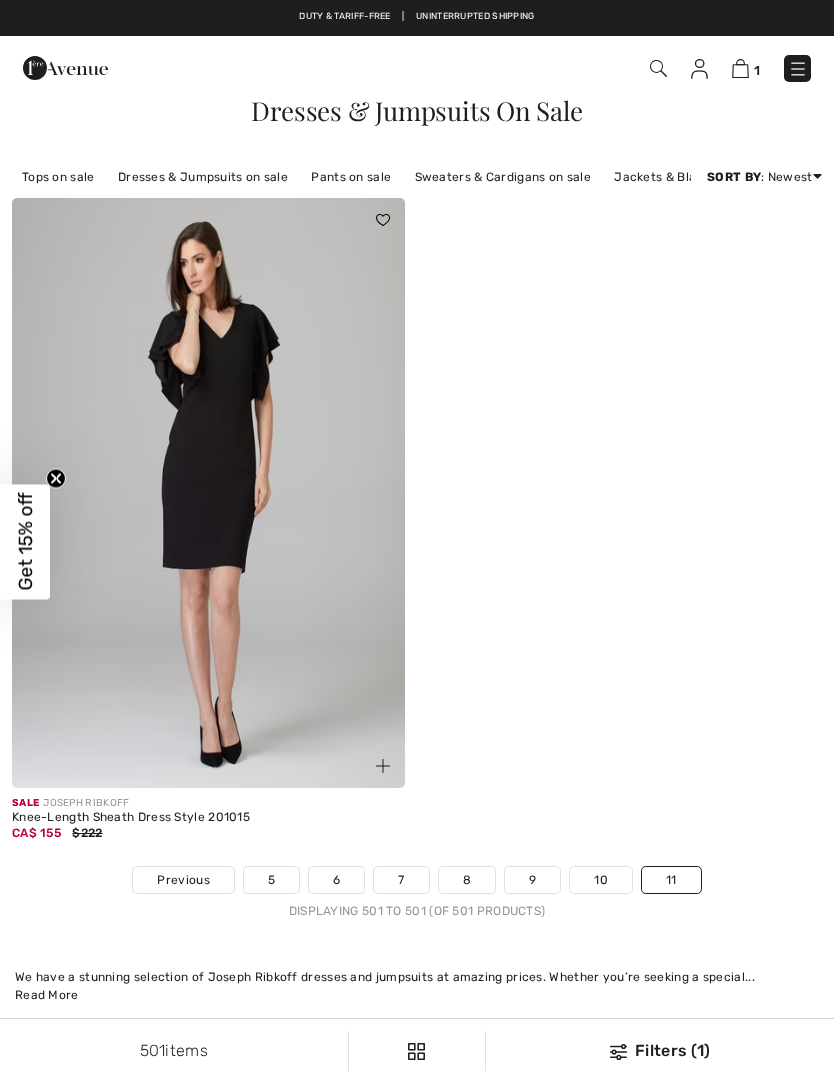 scroll, scrollTop: 0, scrollLeft: 0, axis: both 